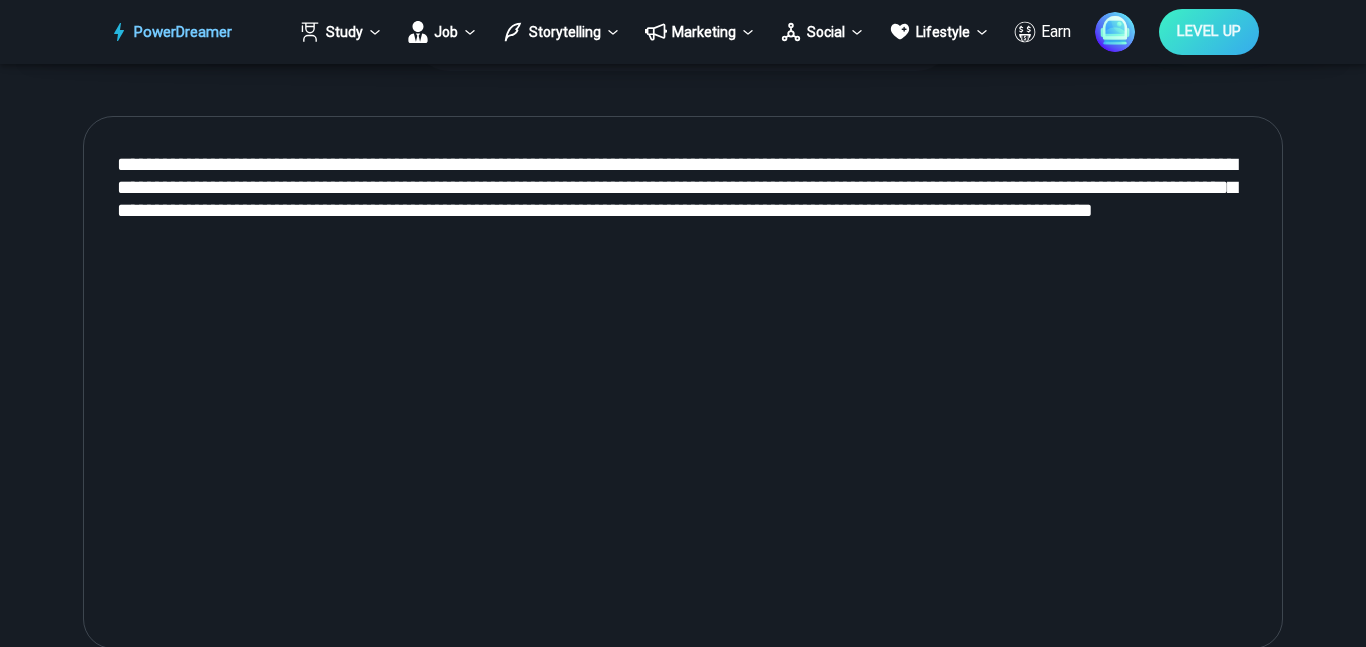 scroll, scrollTop: 861, scrollLeft: 0, axis: vertical 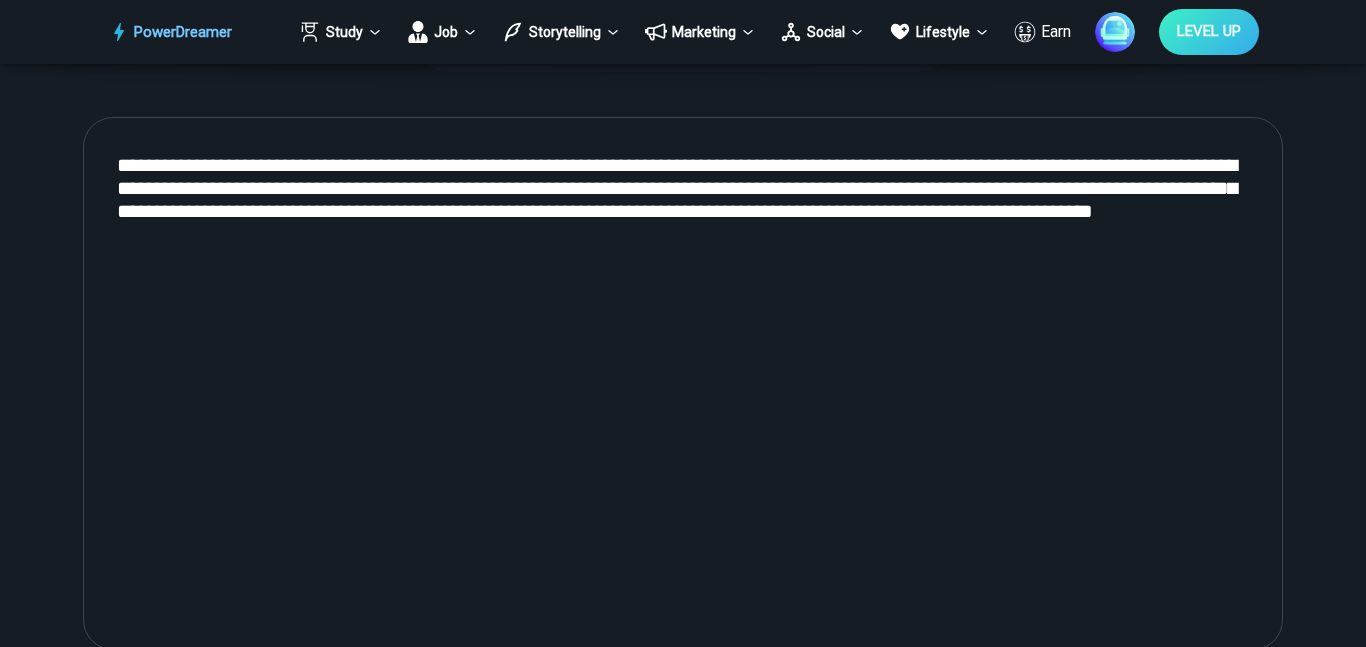 click on "**********" at bounding box center (683, 384) 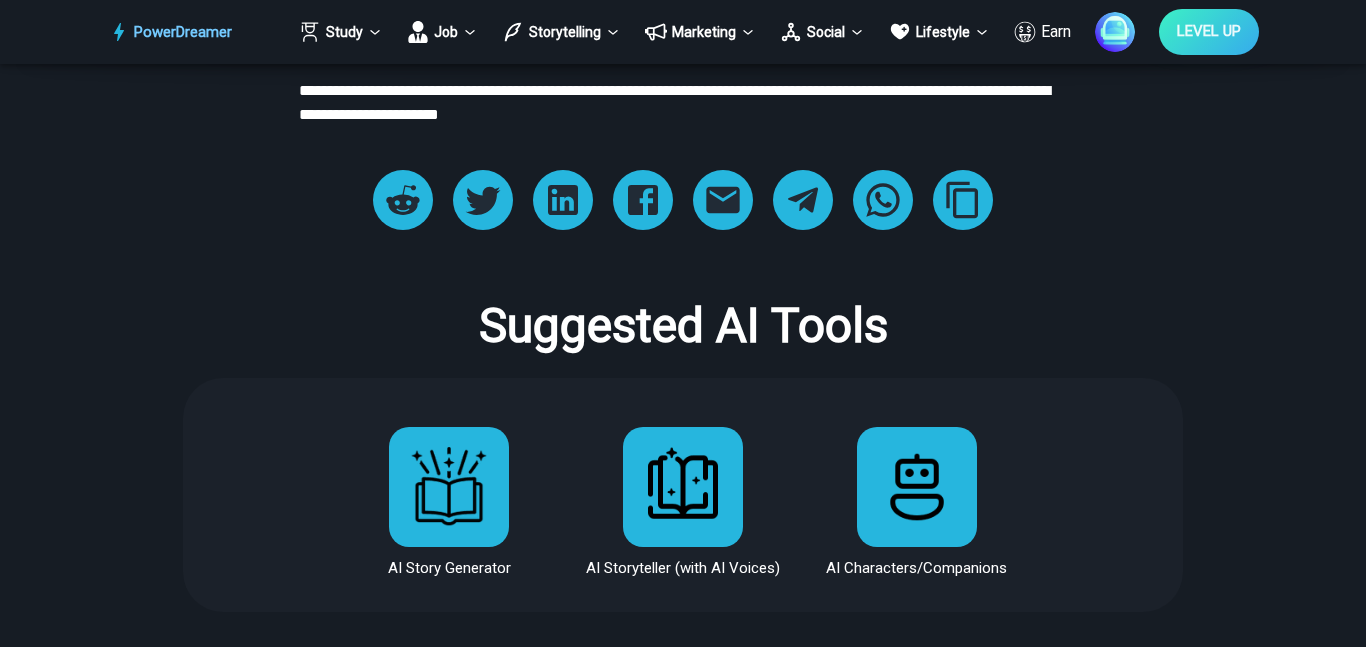 scroll, scrollTop: 3599, scrollLeft: 0, axis: vertical 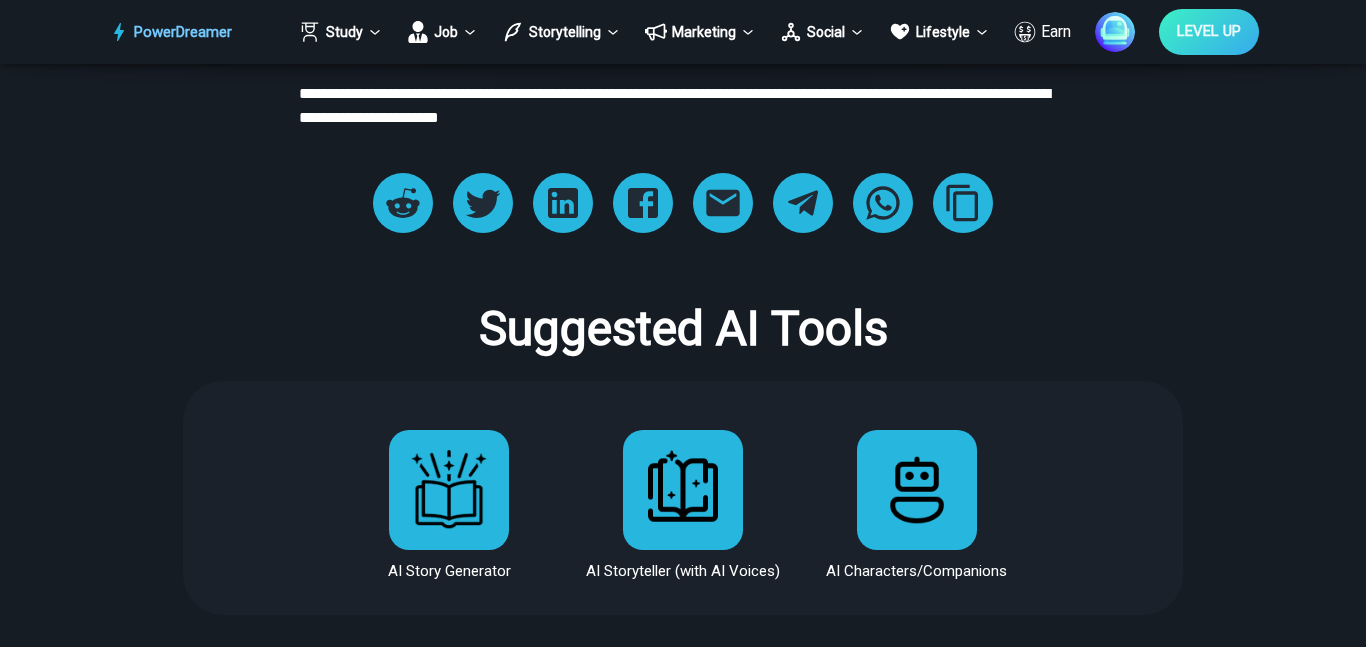 click on "**********" at bounding box center (683, -997) 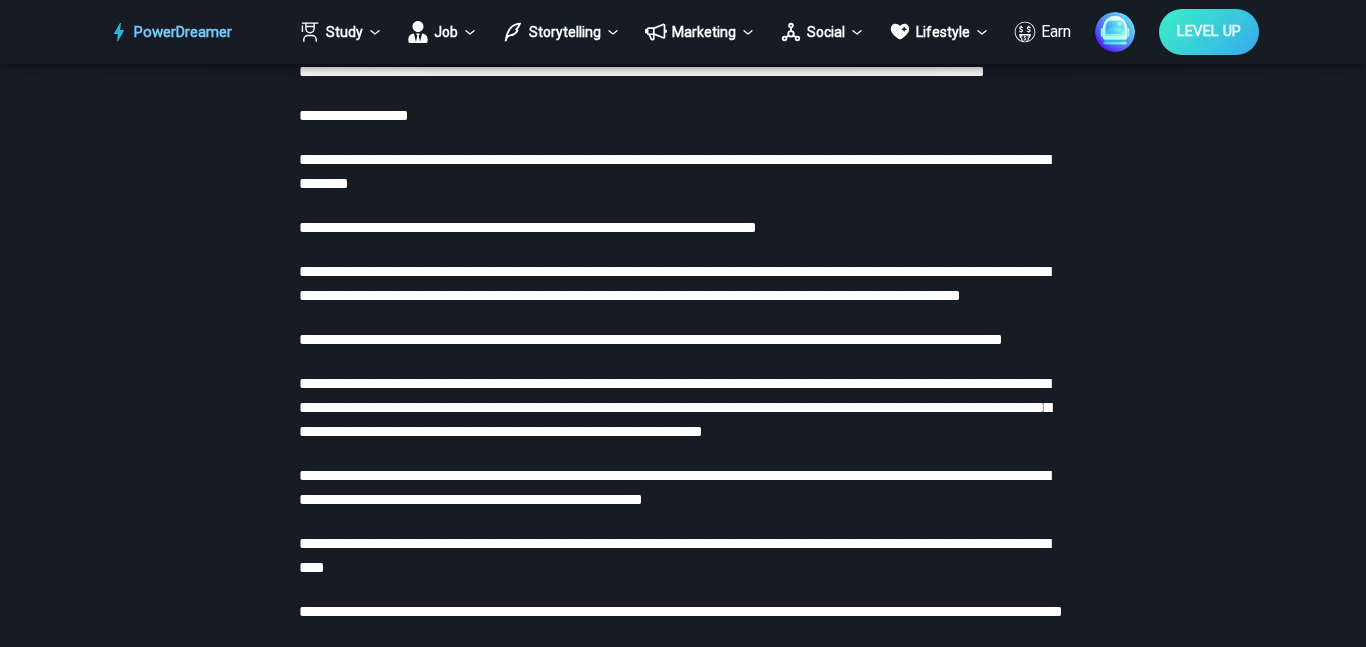 scroll, scrollTop: 2629, scrollLeft: 0, axis: vertical 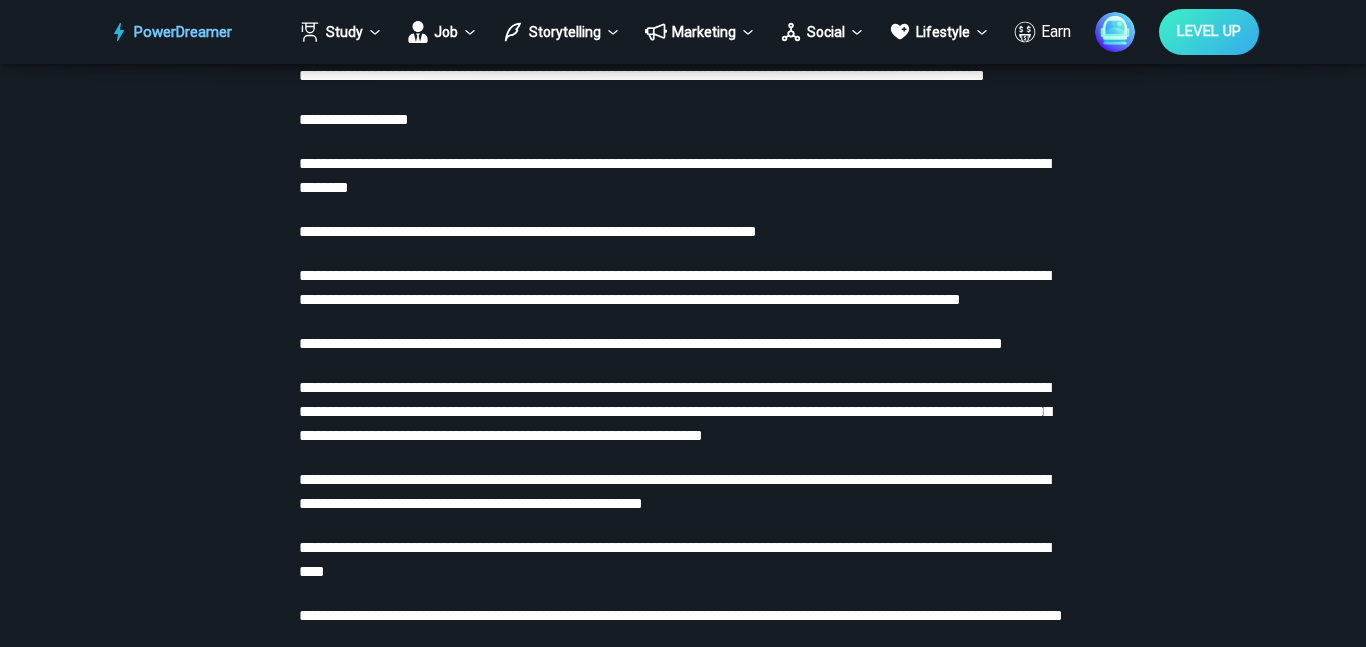click on "**********" at bounding box center (682, -644) 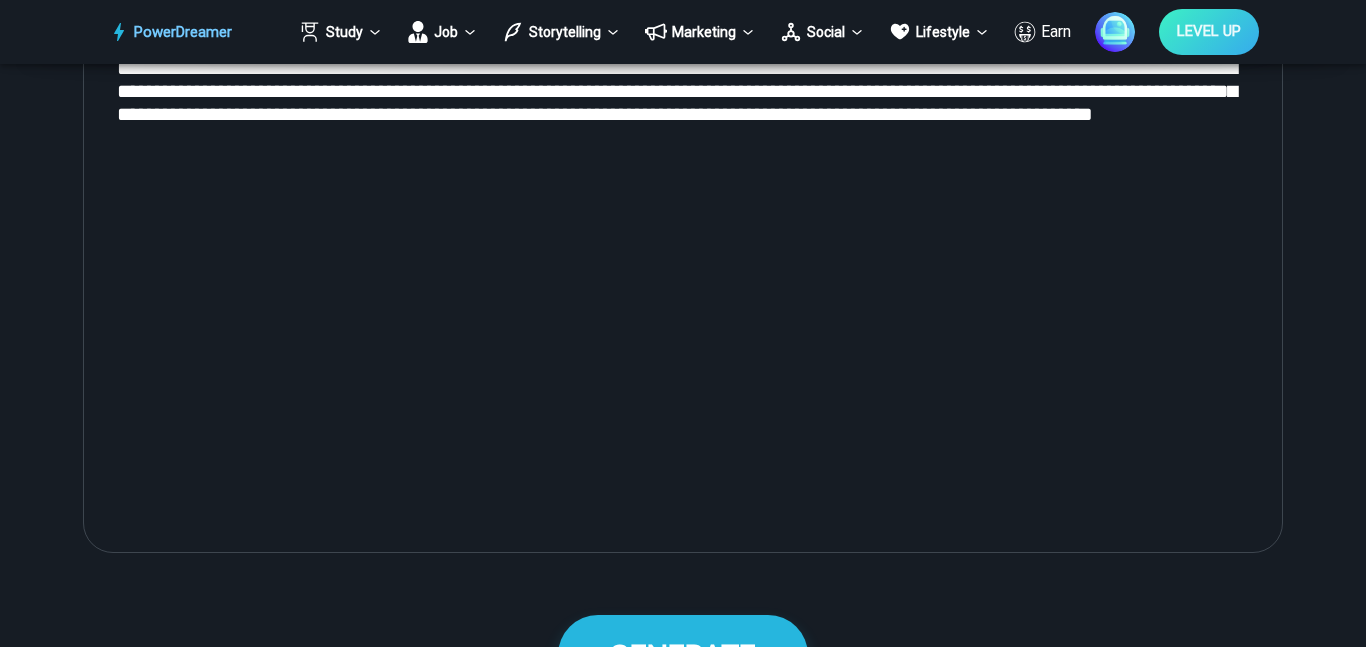 scroll, scrollTop: 941, scrollLeft: 0, axis: vertical 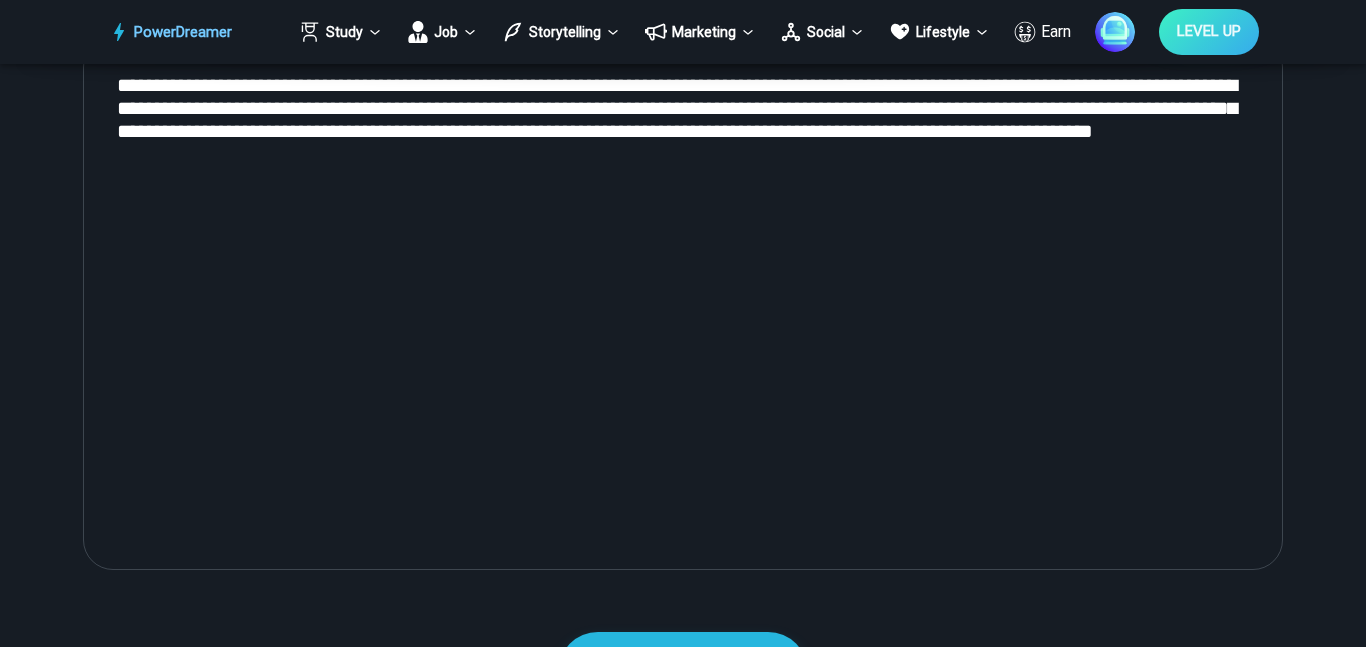 click on "**********" at bounding box center [683, 304] 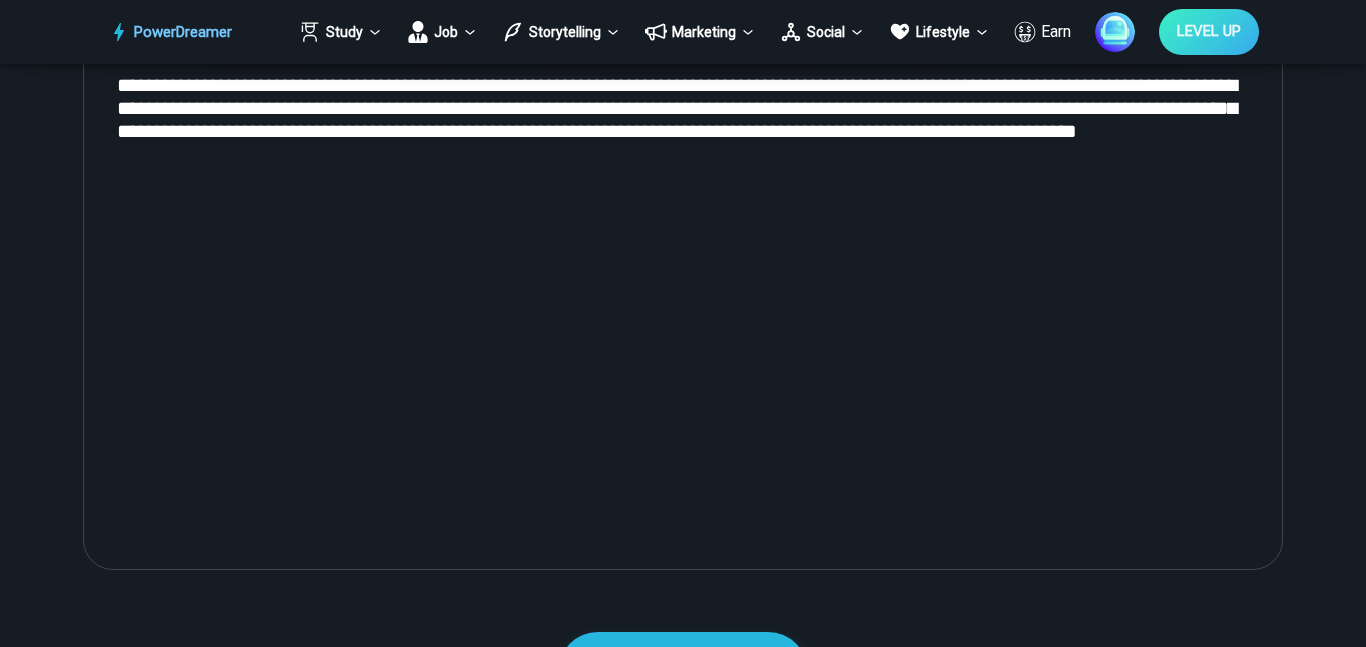 click on "**********" at bounding box center [683, 304] 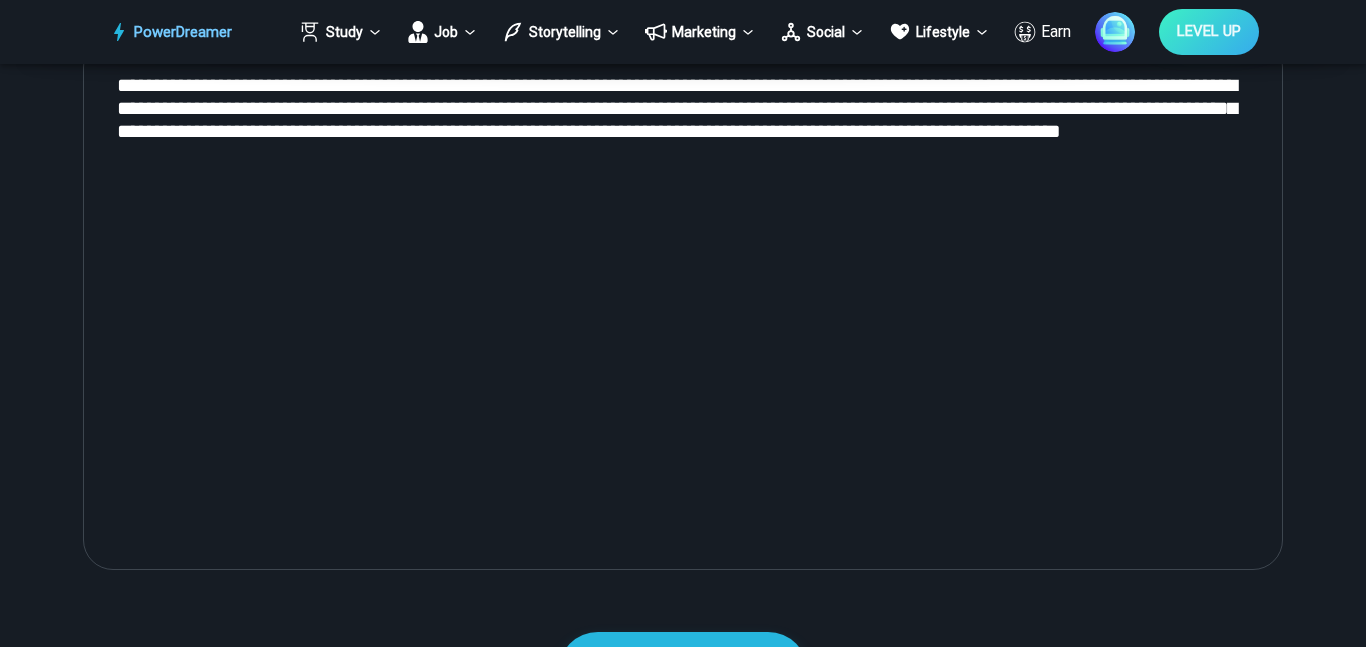 drag, startPoint x: 228, startPoint y: 127, endPoint x: 1205, endPoint y: 177, distance: 978.27856 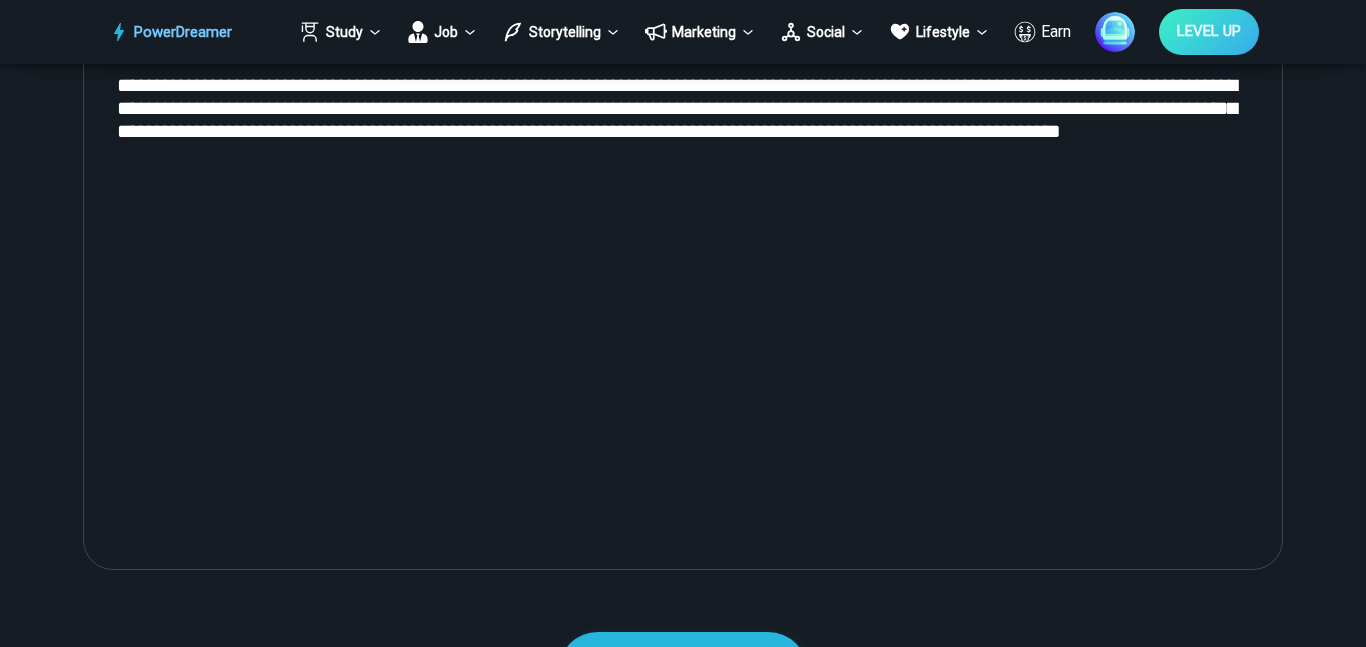 click on "**********" at bounding box center (683, 304) 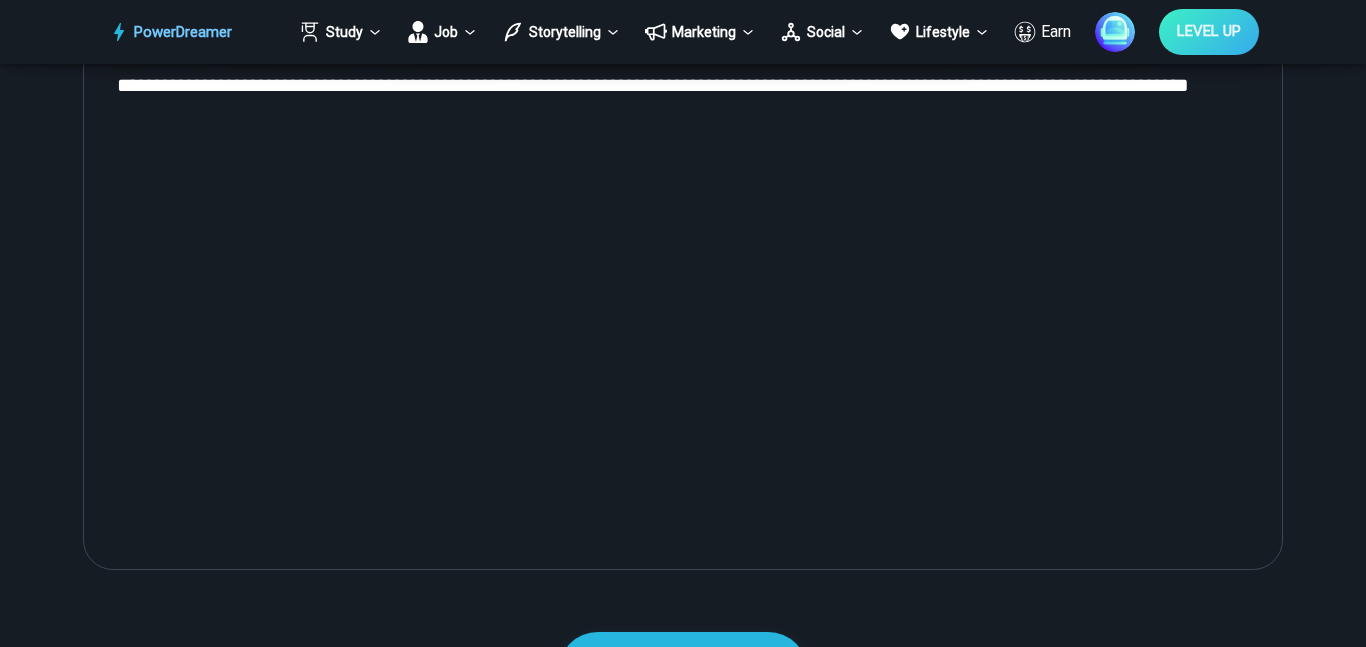click on "**********" at bounding box center (683, 304) 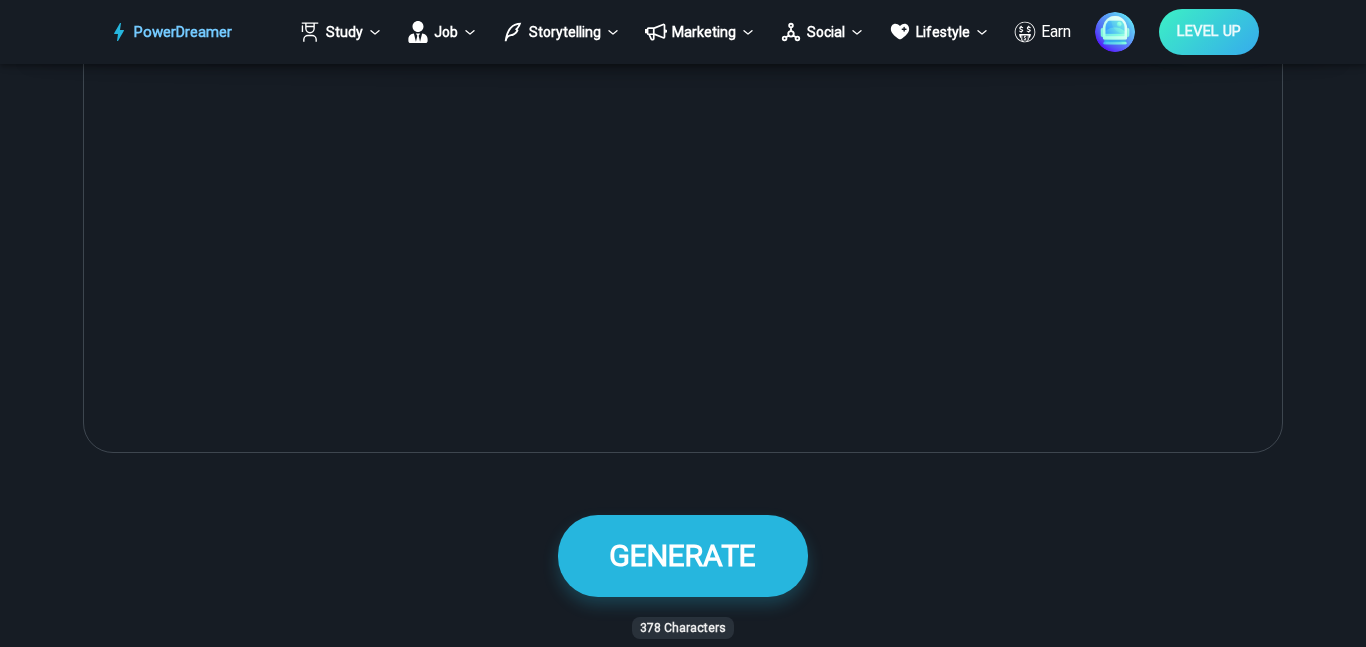 scroll, scrollTop: 1060, scrollLeft: 0, axis: vertical 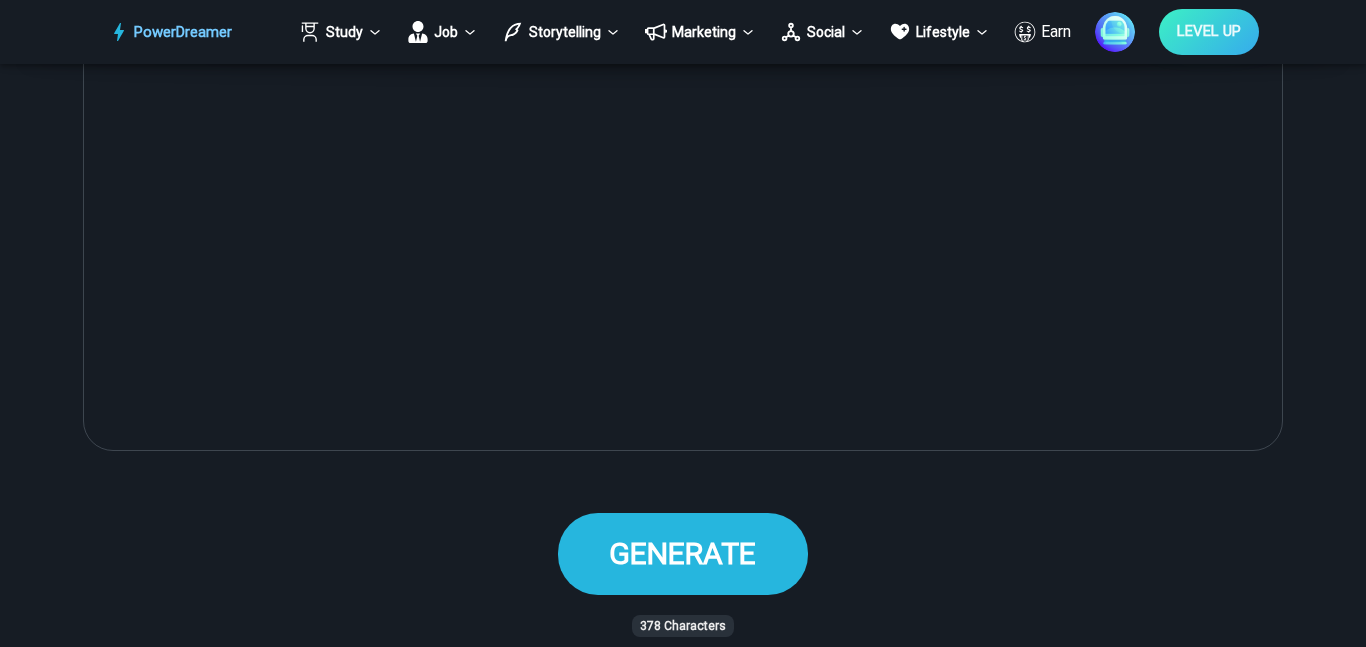 type on "**********" 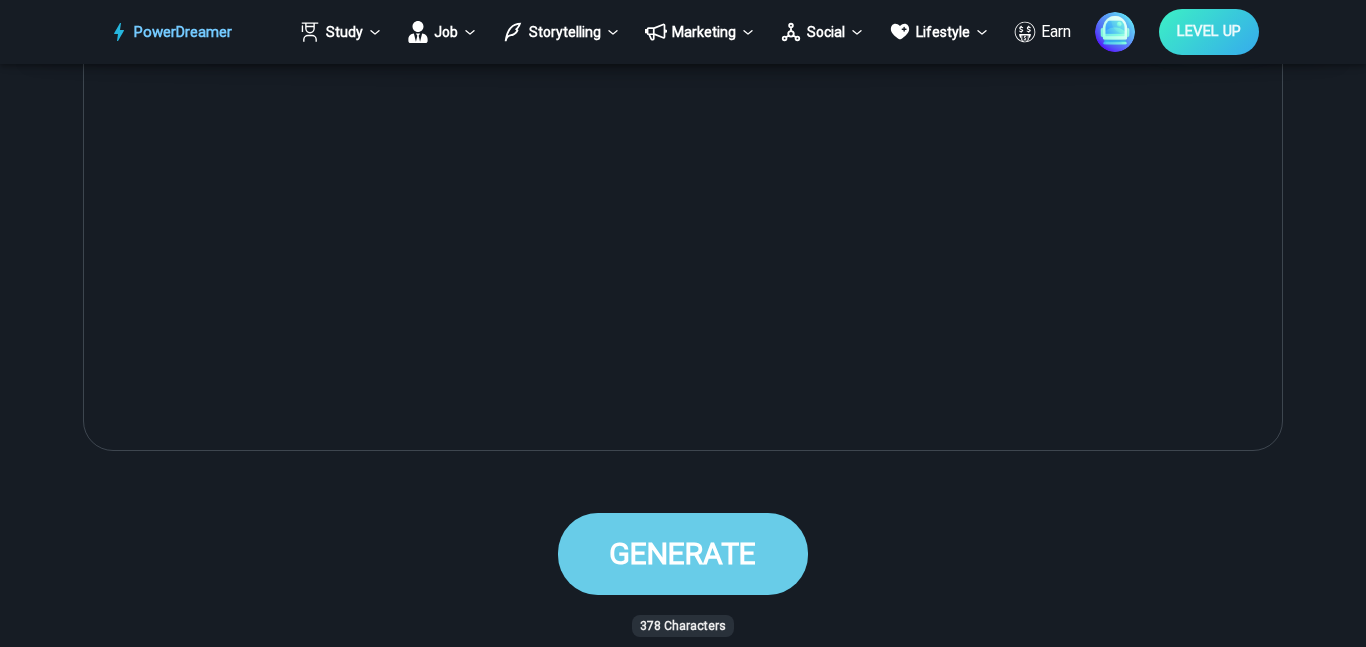 click on "GENERATE" at bounding box center [683, 553] 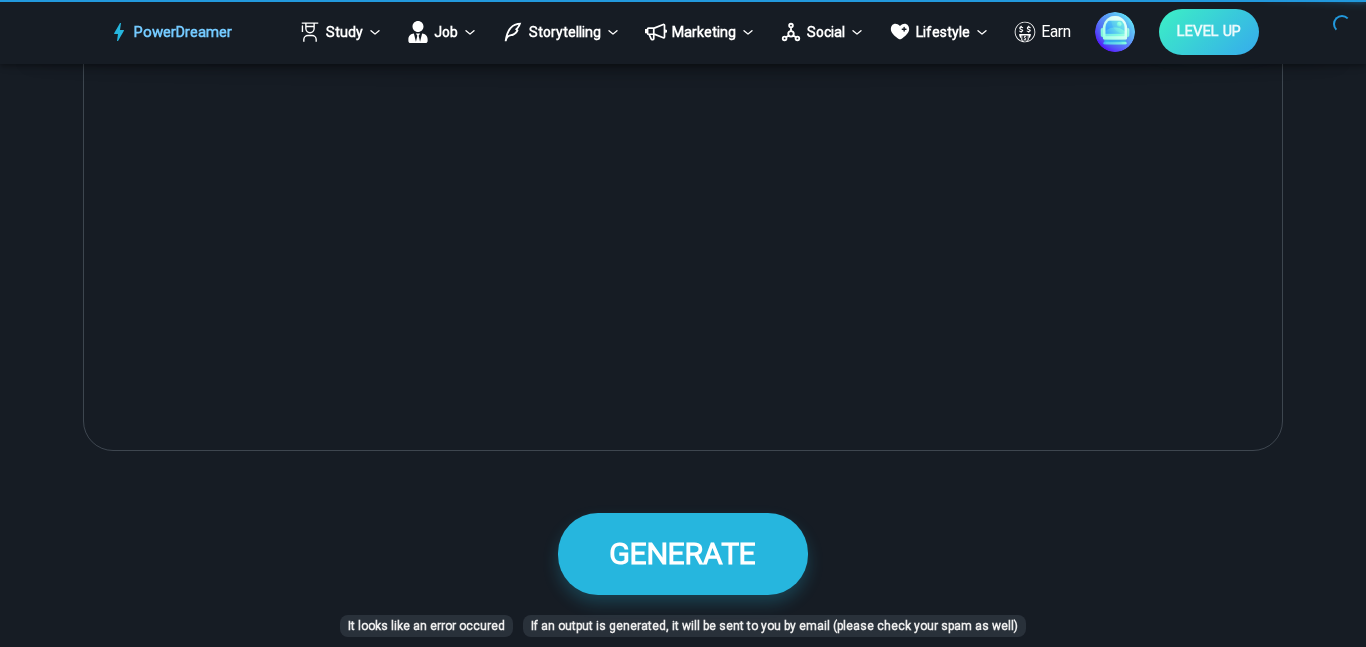 scroll, scrollTop: 1371, scrollLeft: 0, axis: vertical 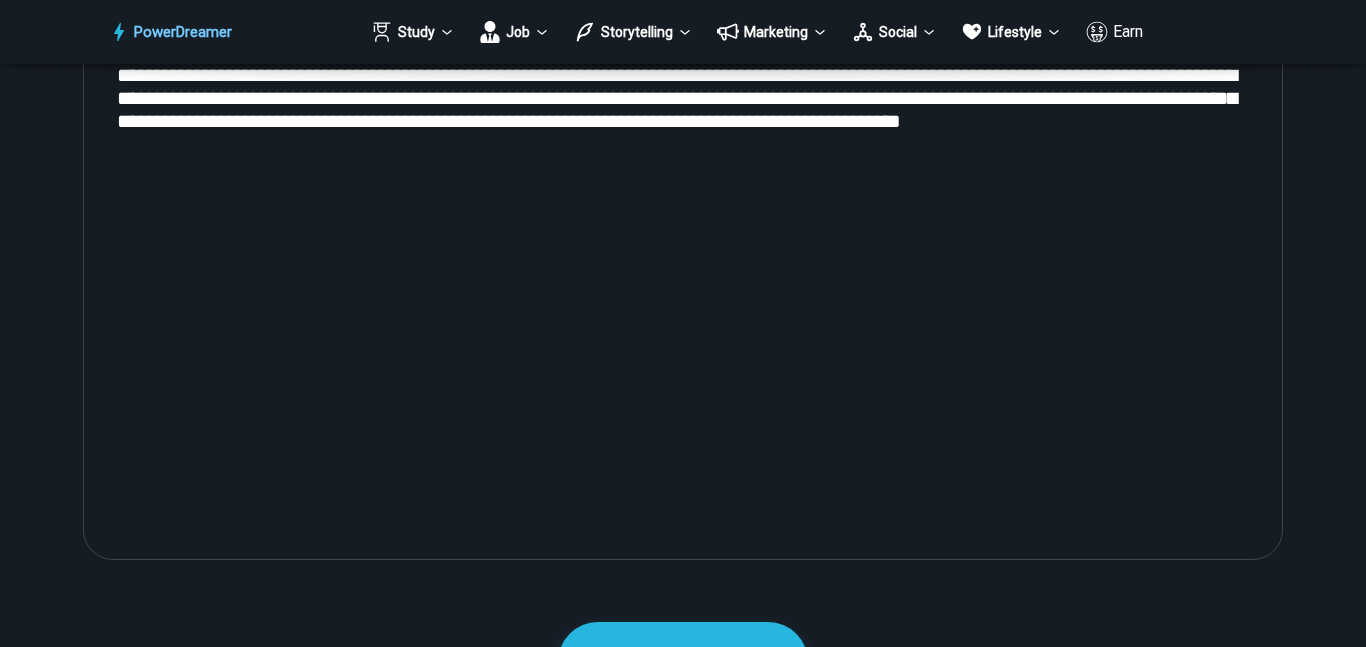 click on "**********" at bounding box center (682, 2) 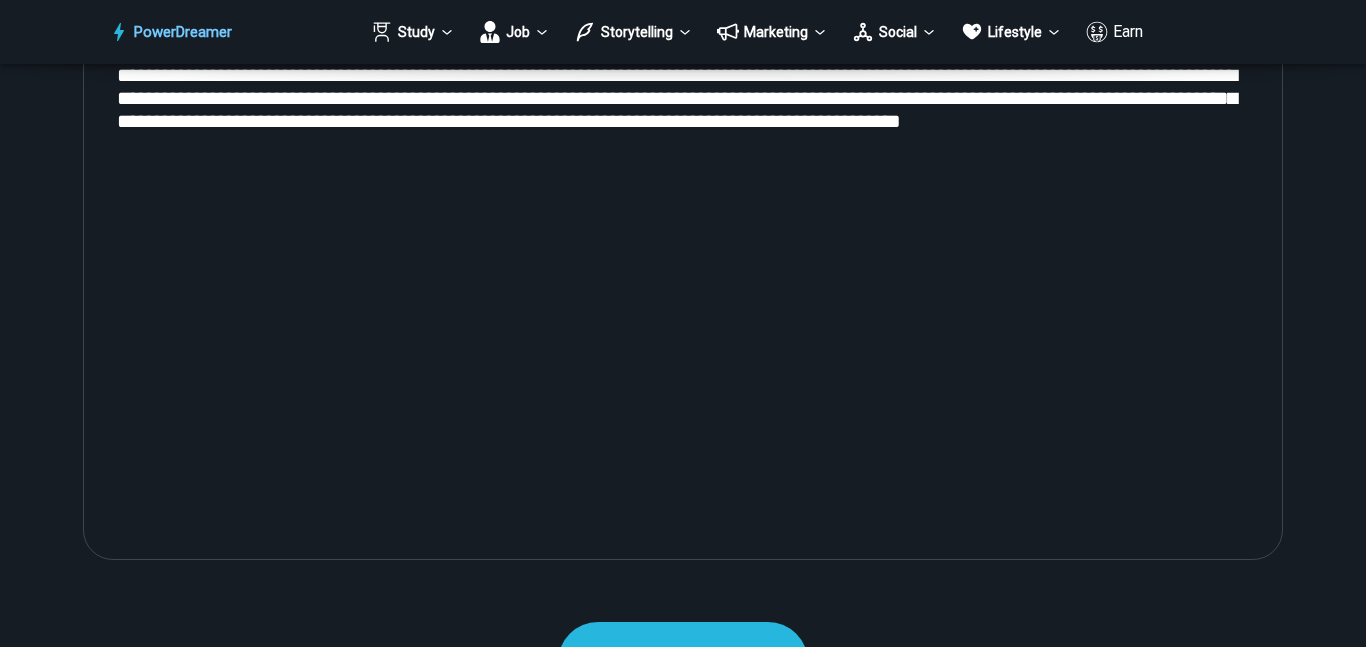 click on "GENERATE" at bounding box center (683, 662) 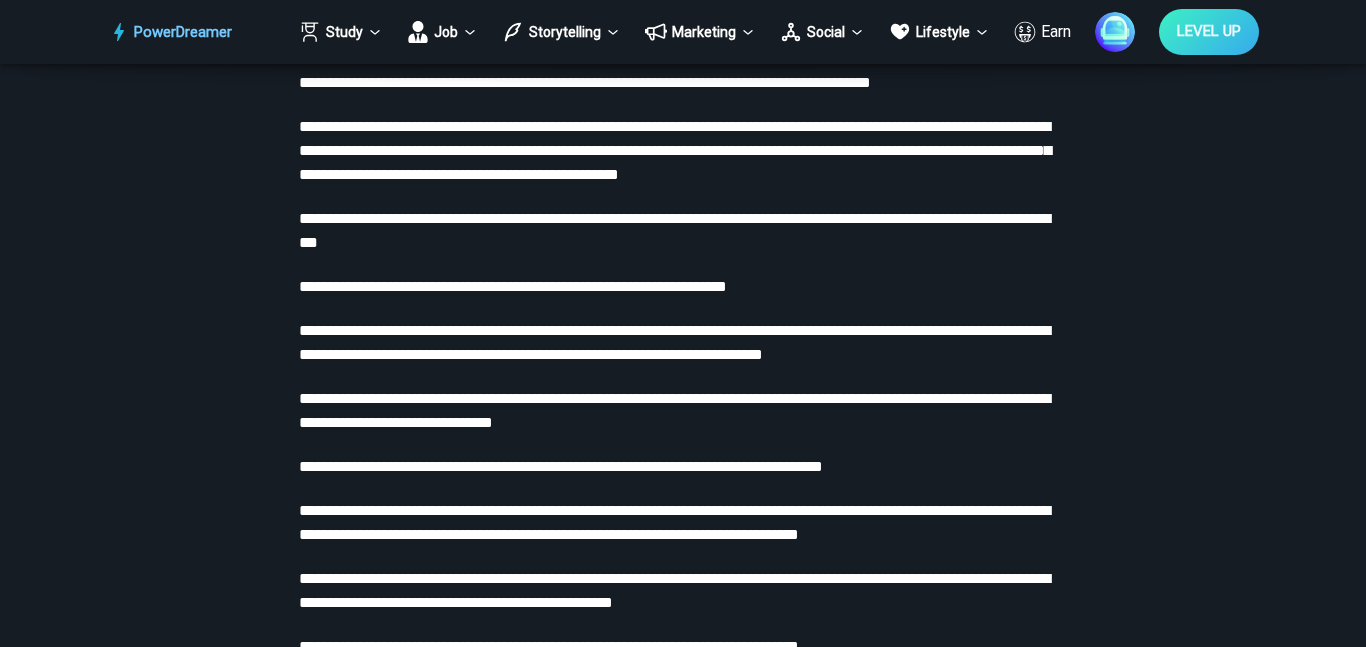 scroll, scrollTop: 2165, scrollLeft: 0, axis: vertical 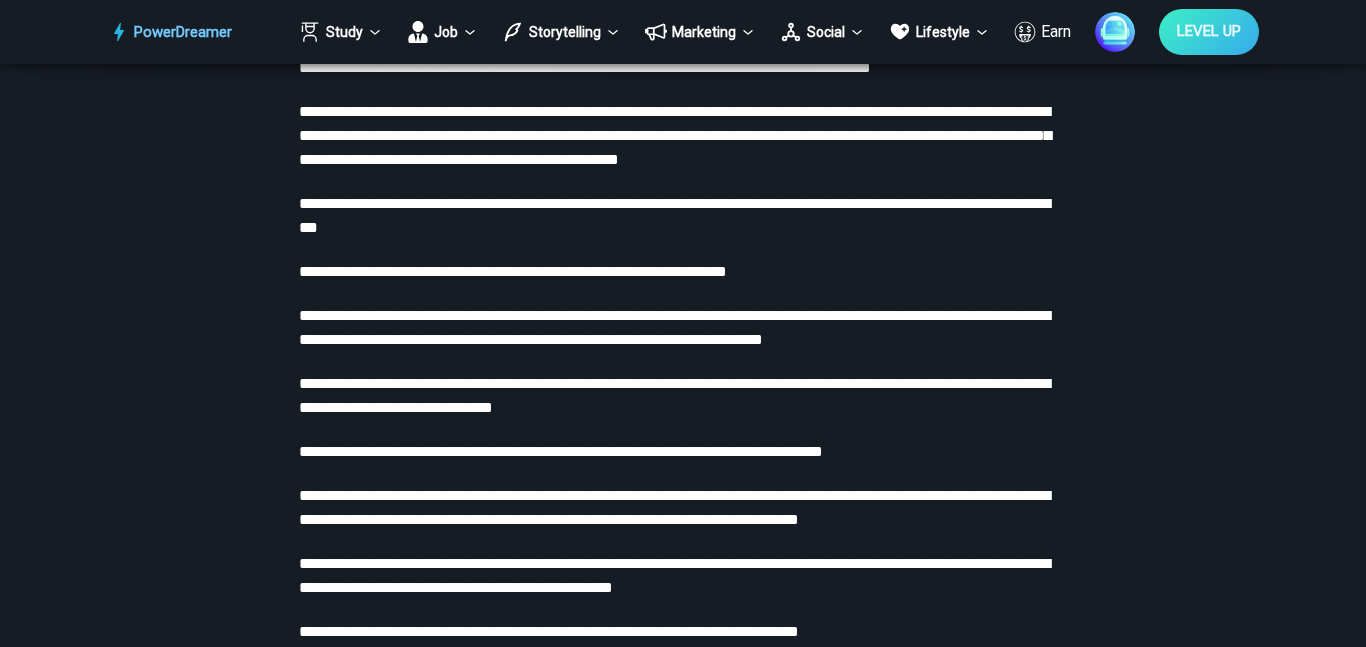 click on "**********" at bounding box center (682, -246) 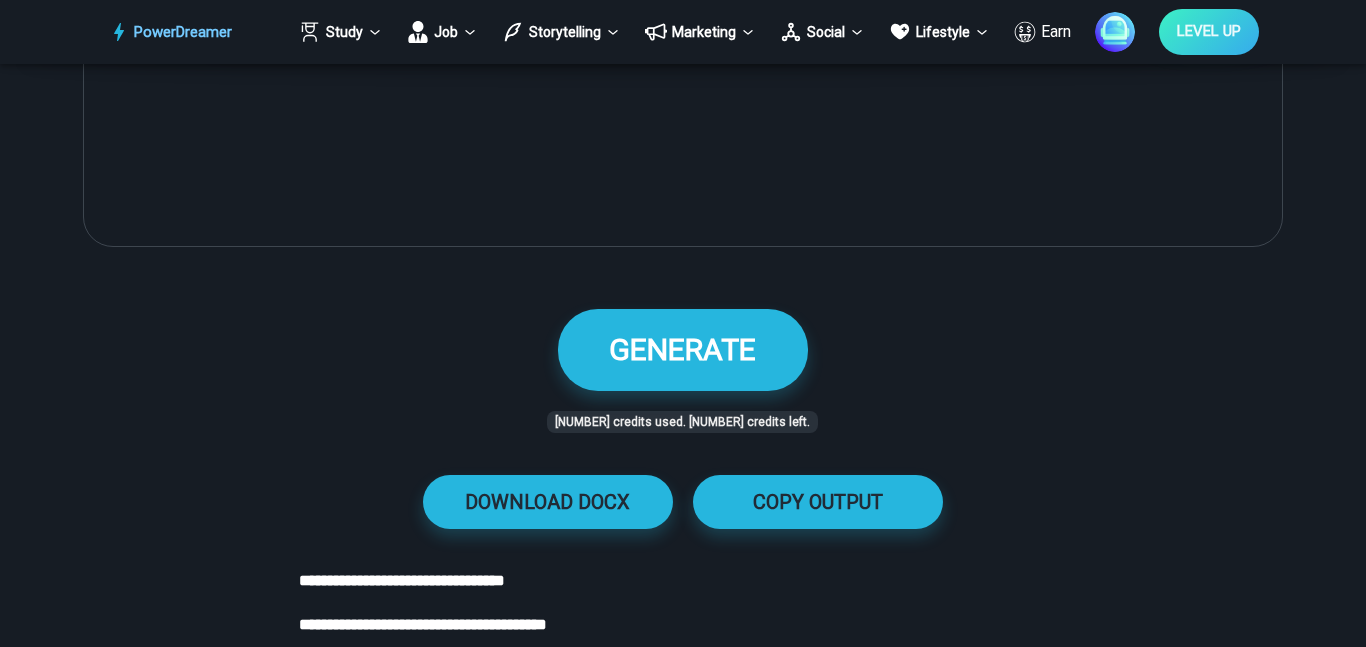 scroll, scrollTop: 1260, scrollLeft: 0, axis: vertical 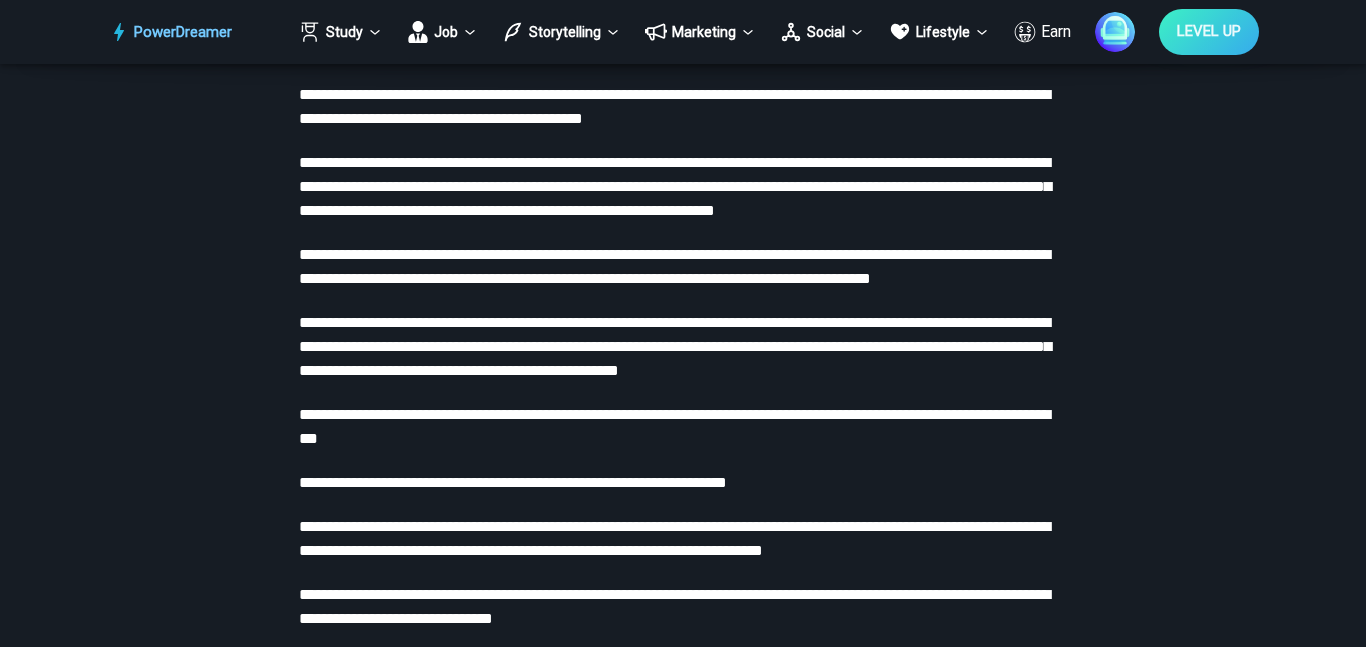 drag, startPoint x: 270, startPoint y: 623, endPoint x: 438, endPoint y: 646, distance: 169.5671 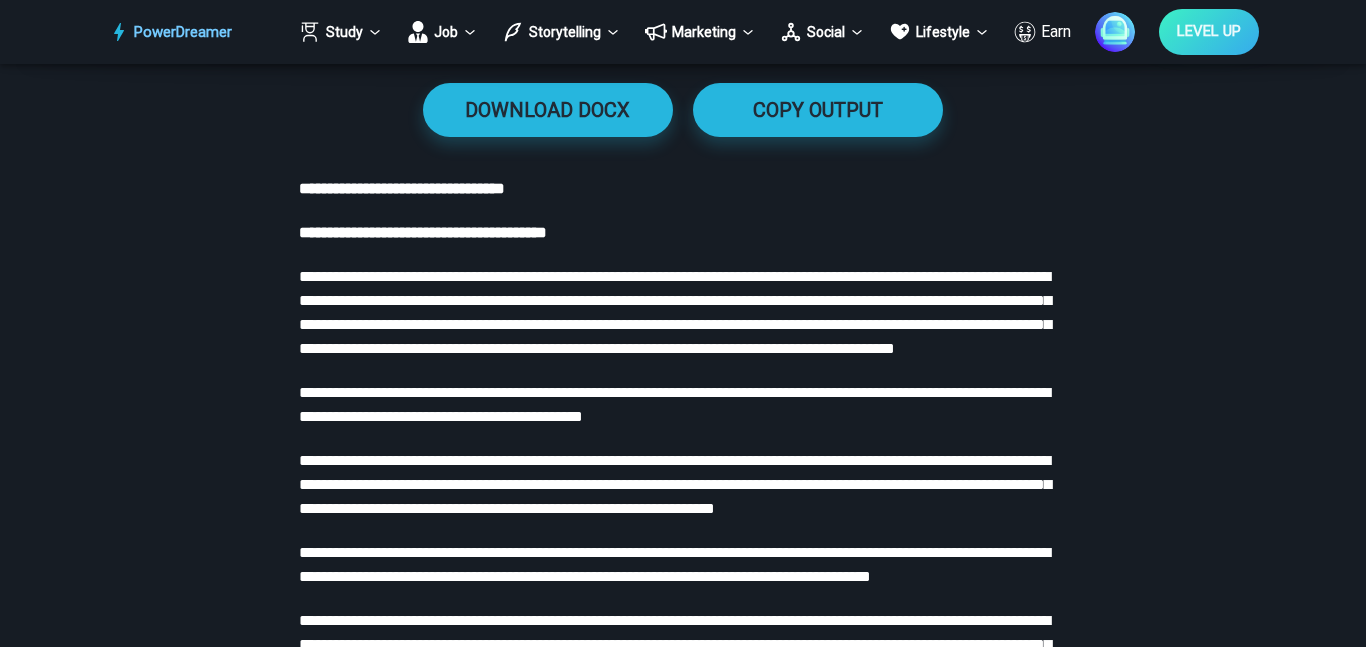 scroll, scrollTop: 1648, scrollLeft: 0, axis: vertical 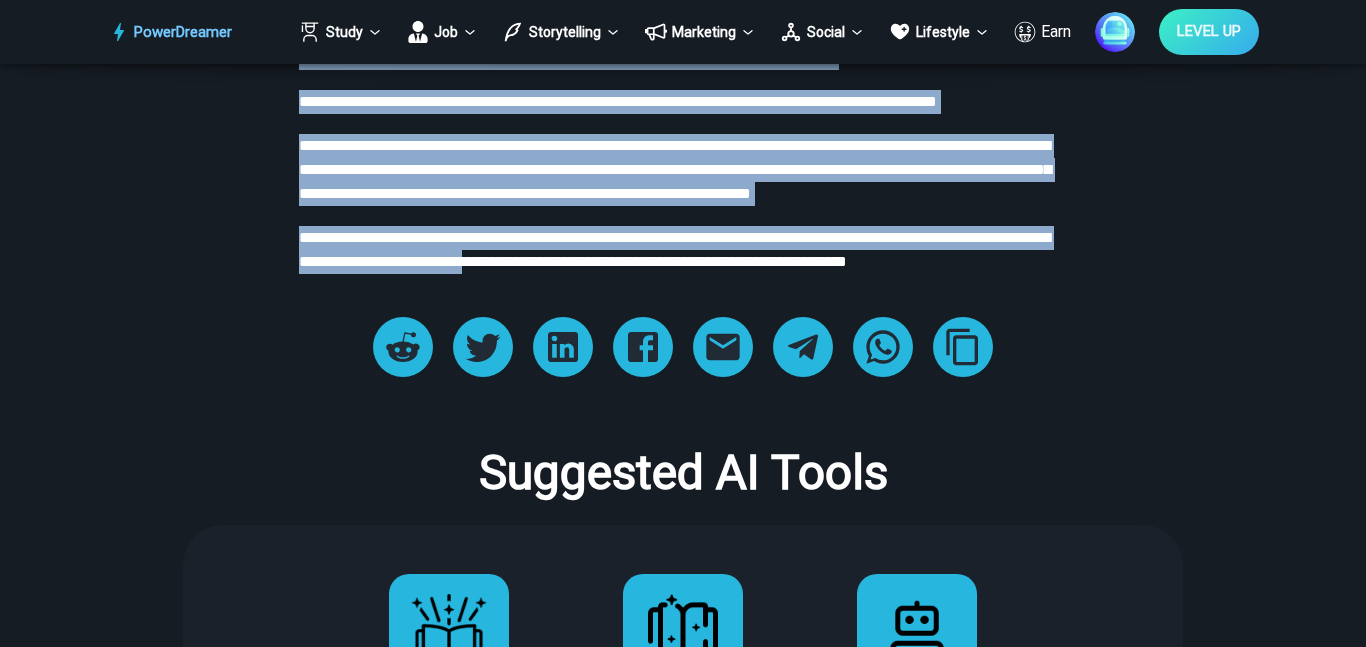 drag, startPoint x: 298, startPoint y: 242, endPoint x: 603, endPoint y: 457, distance: 373.16217 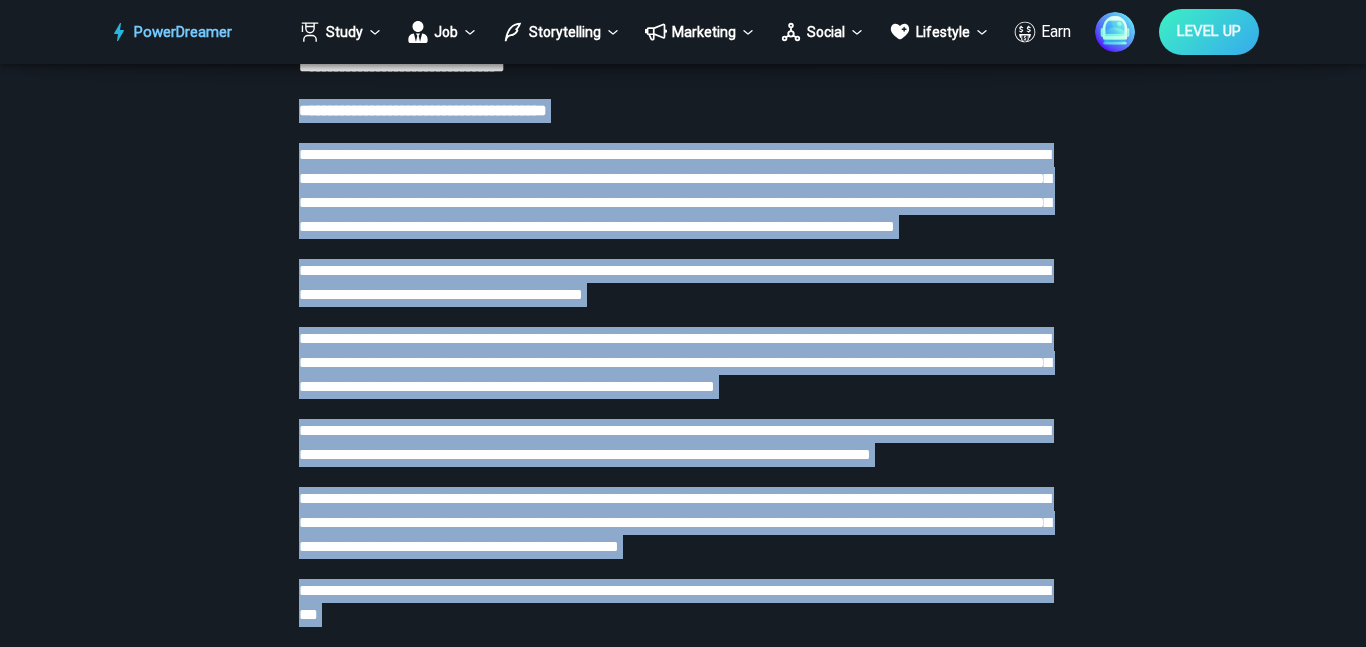 scroll, scrollTop: 1800, scrollLeft: 0, axis: vertical 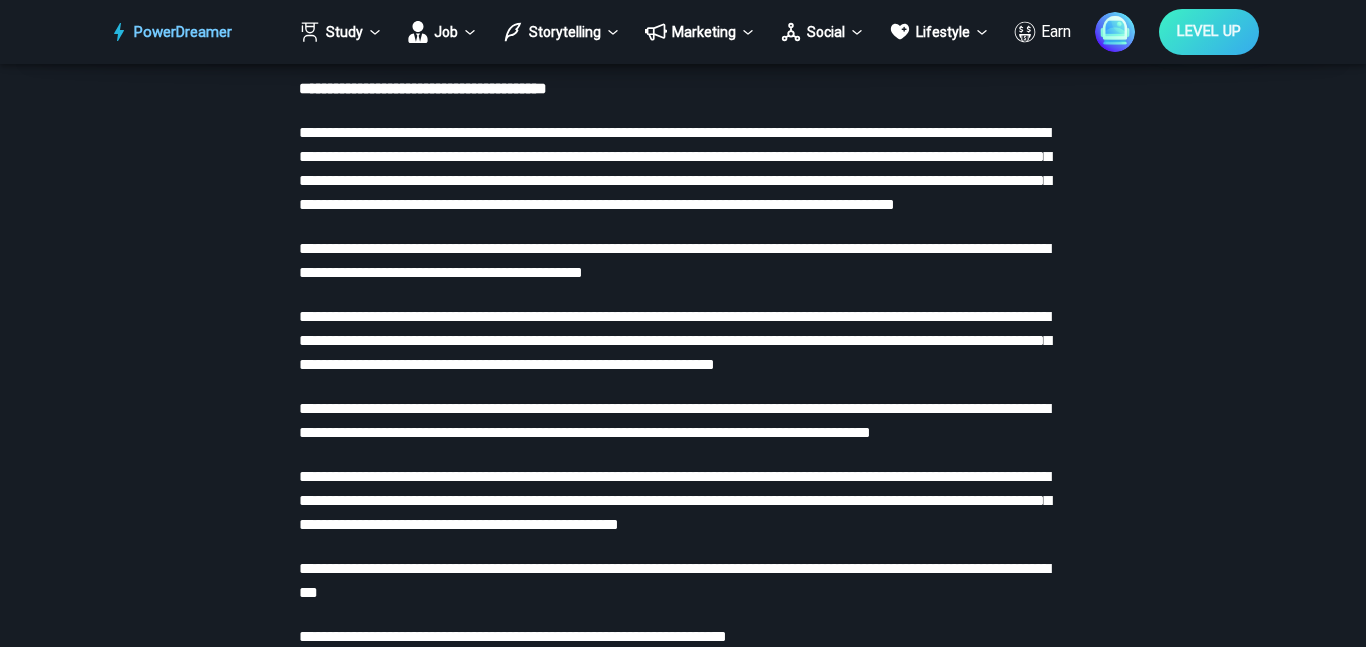 click on "**********" at bounding box center (683, 736) 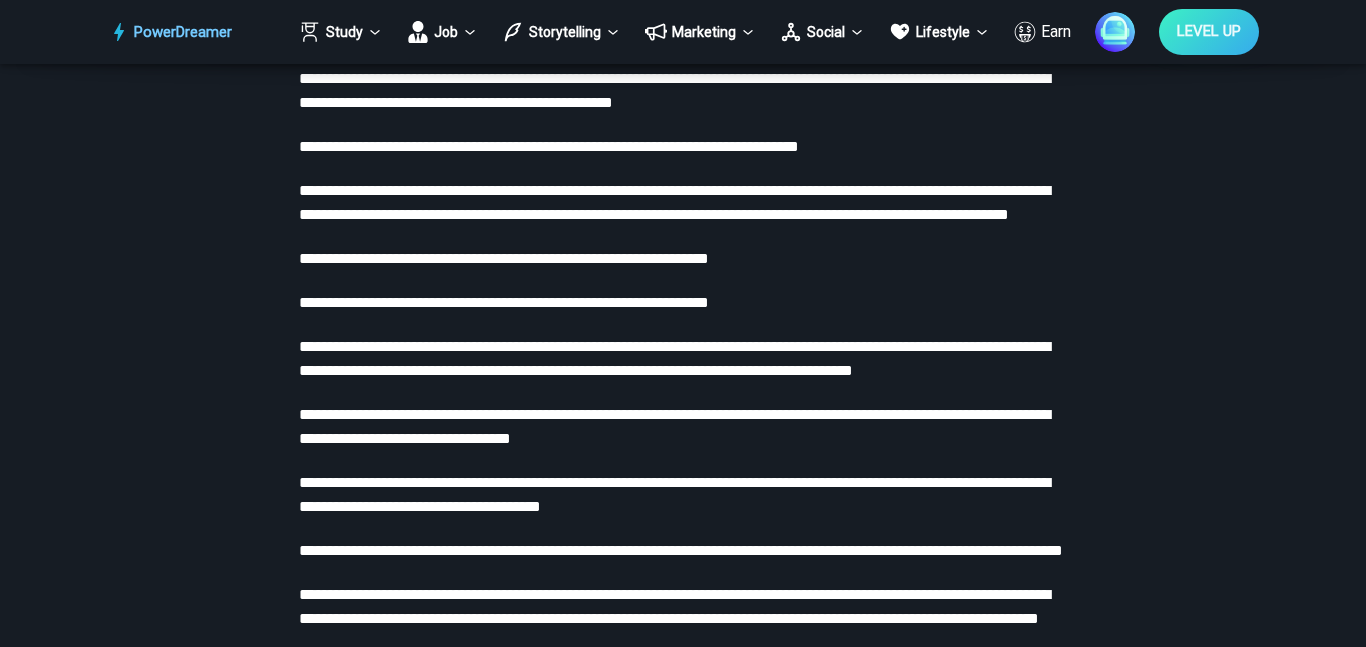 scroll, scrollTop: 2651, scrollLeft: 0, axis: vertical 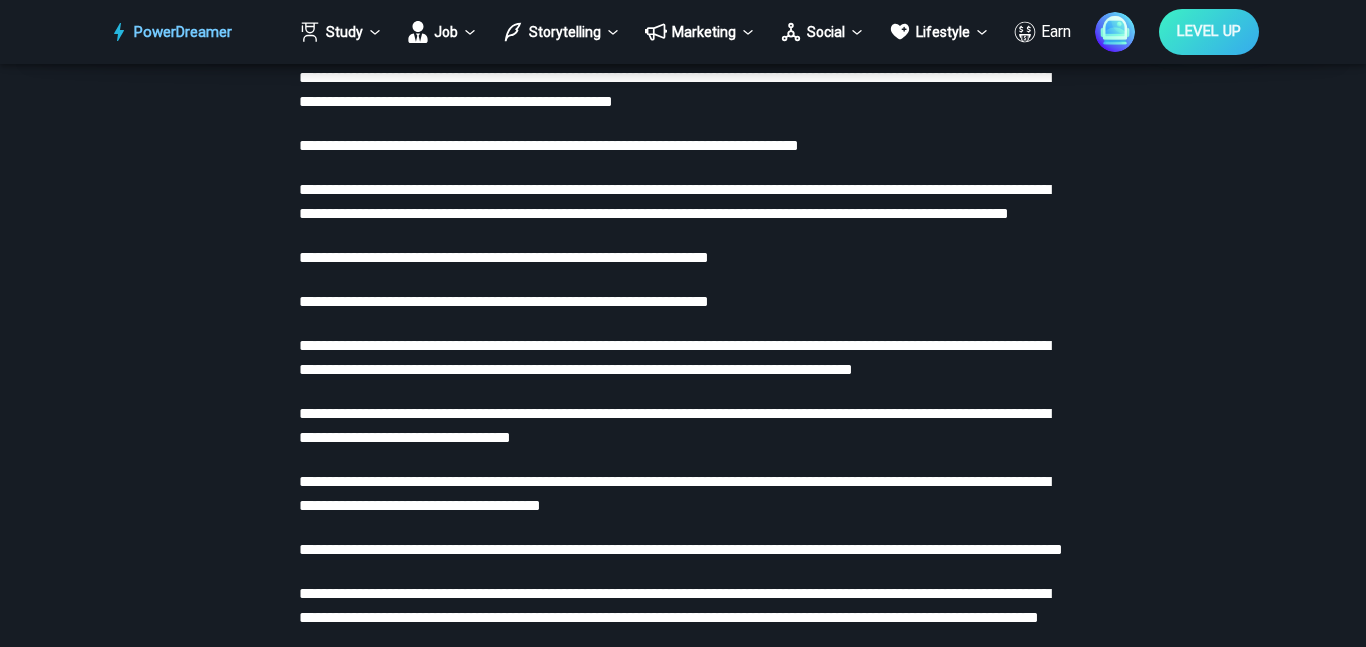 click on "**********" at bounding box center [674, 357] 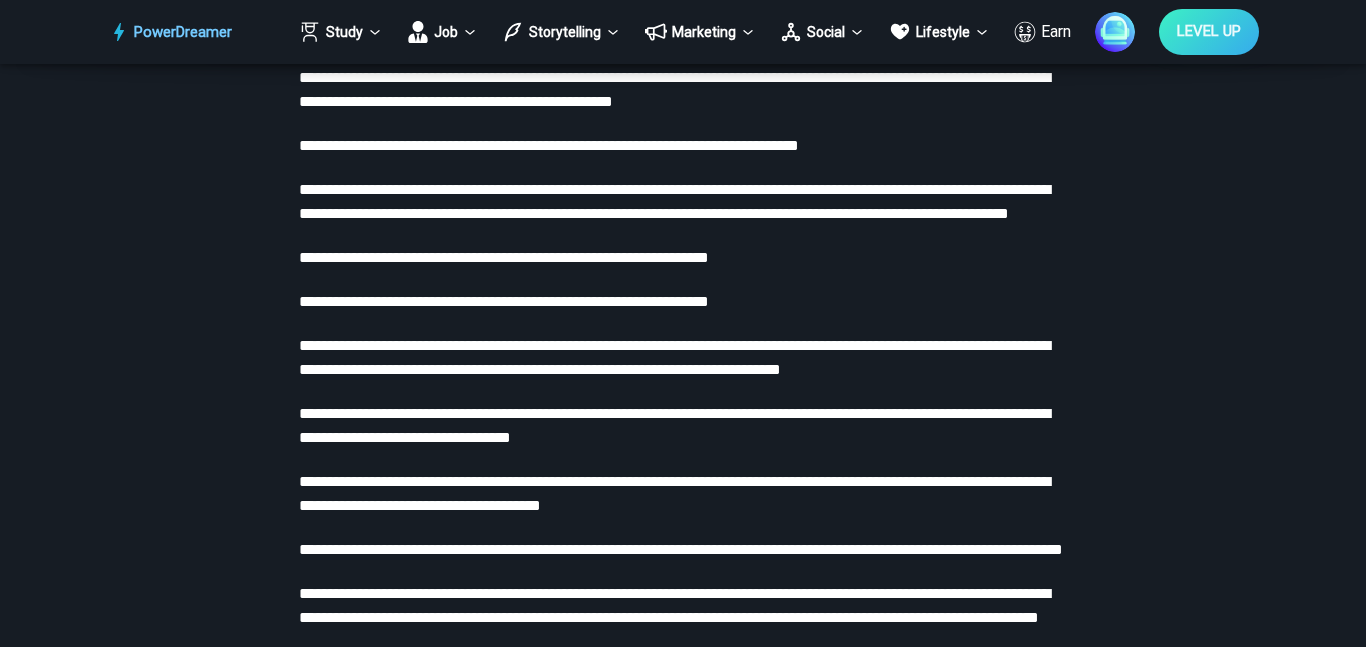 type 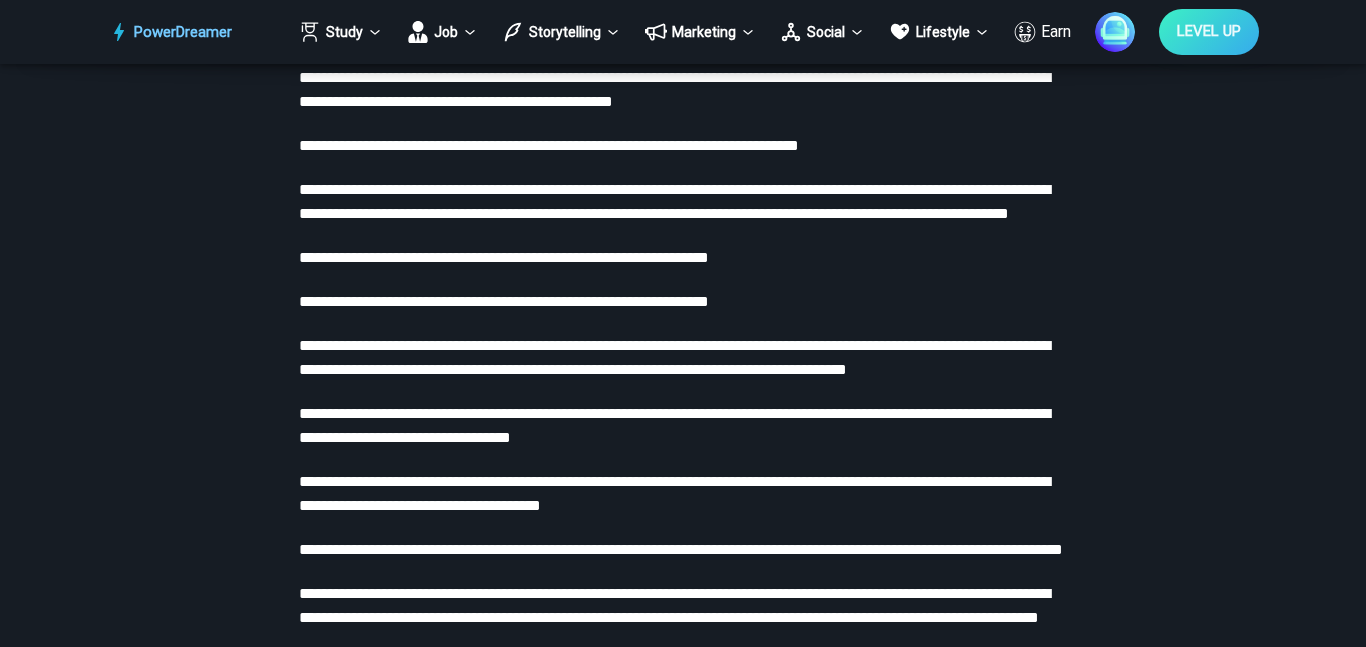 click on "**********" at bounding box center (682, -732) 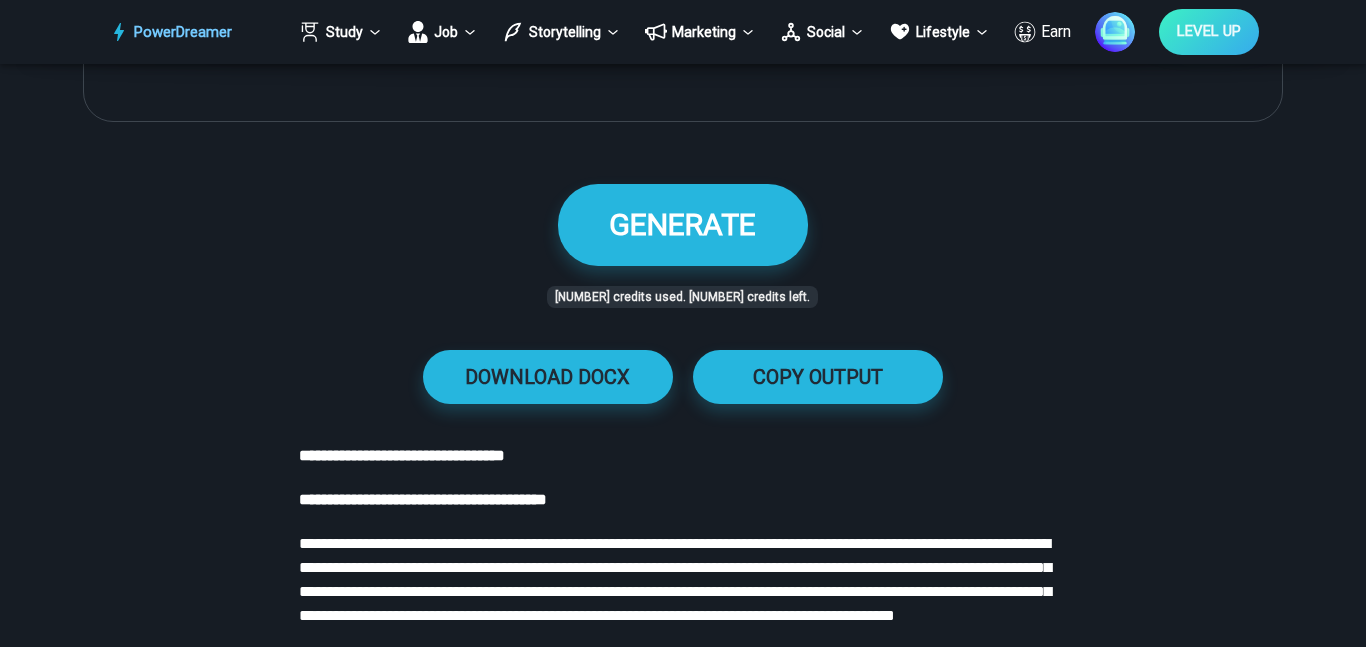 scroll, scrollTop: 1367, scrollLeft: 0, axis: vertical 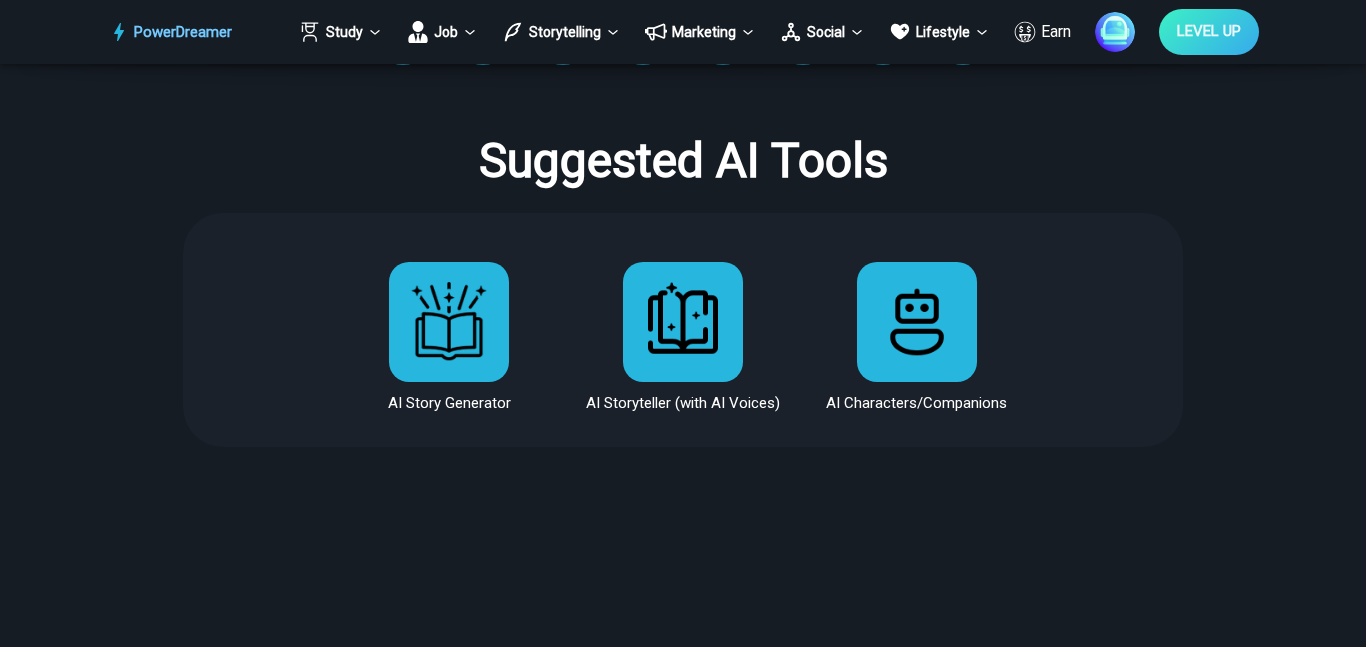 drag, startPoint x: 300, startPoint y: 514, endPoint x: 606, endPoint y: 141, distance: 482.45724 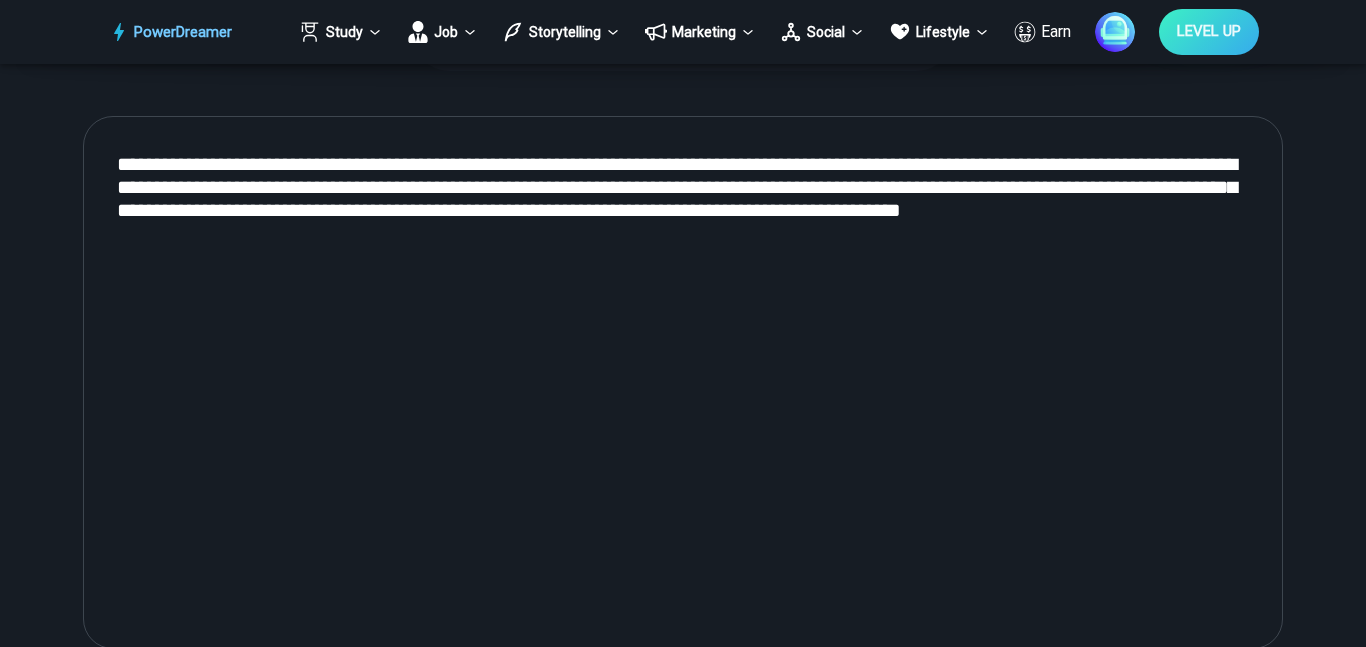 scroll, scrollTop: 877, scrollLeft: 0, axis: vertical 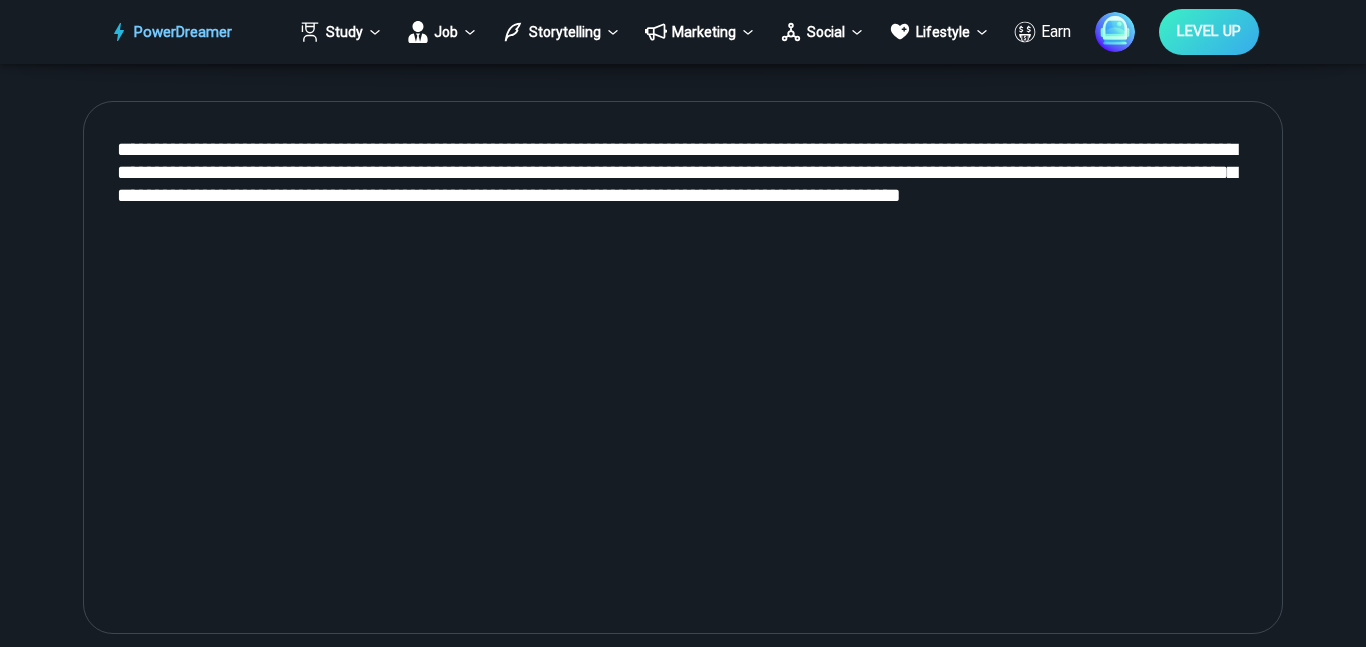 click on "**********" at bounding box center [683, 368] 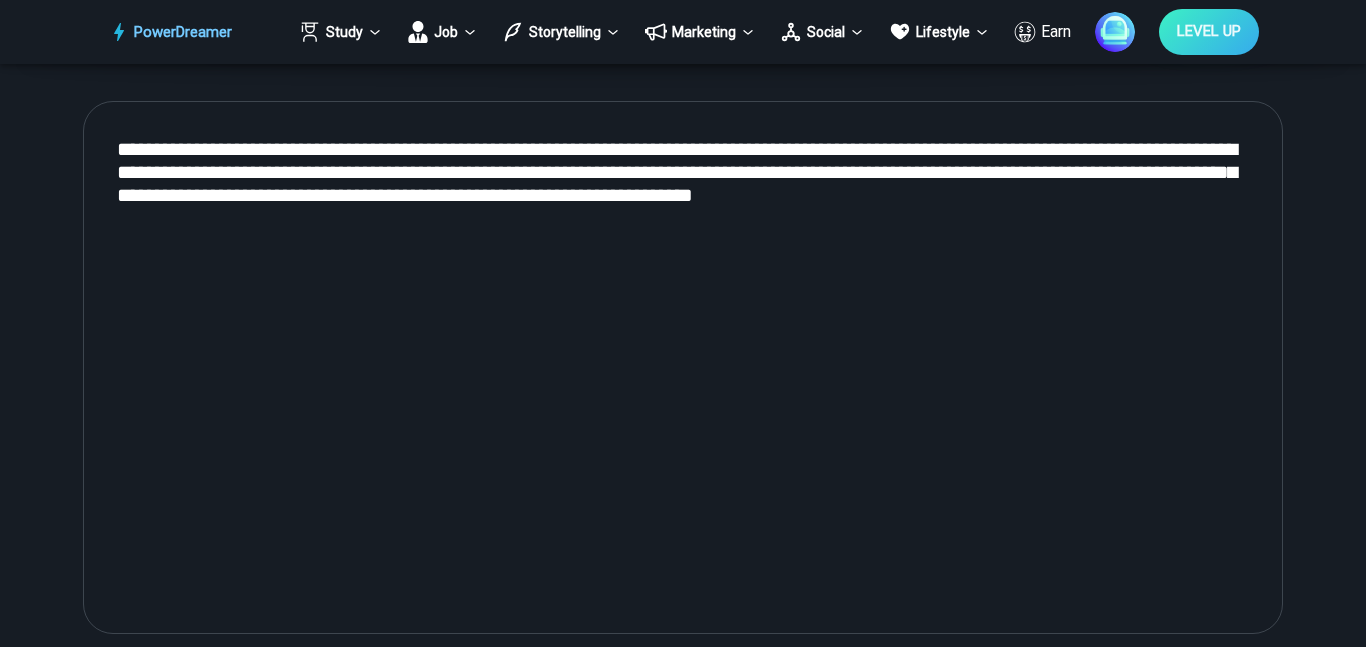 drag, startPoint x: 290, startPoint y: 192, endPoint x: 1109, endPoint y: 266, distance: 822.3363 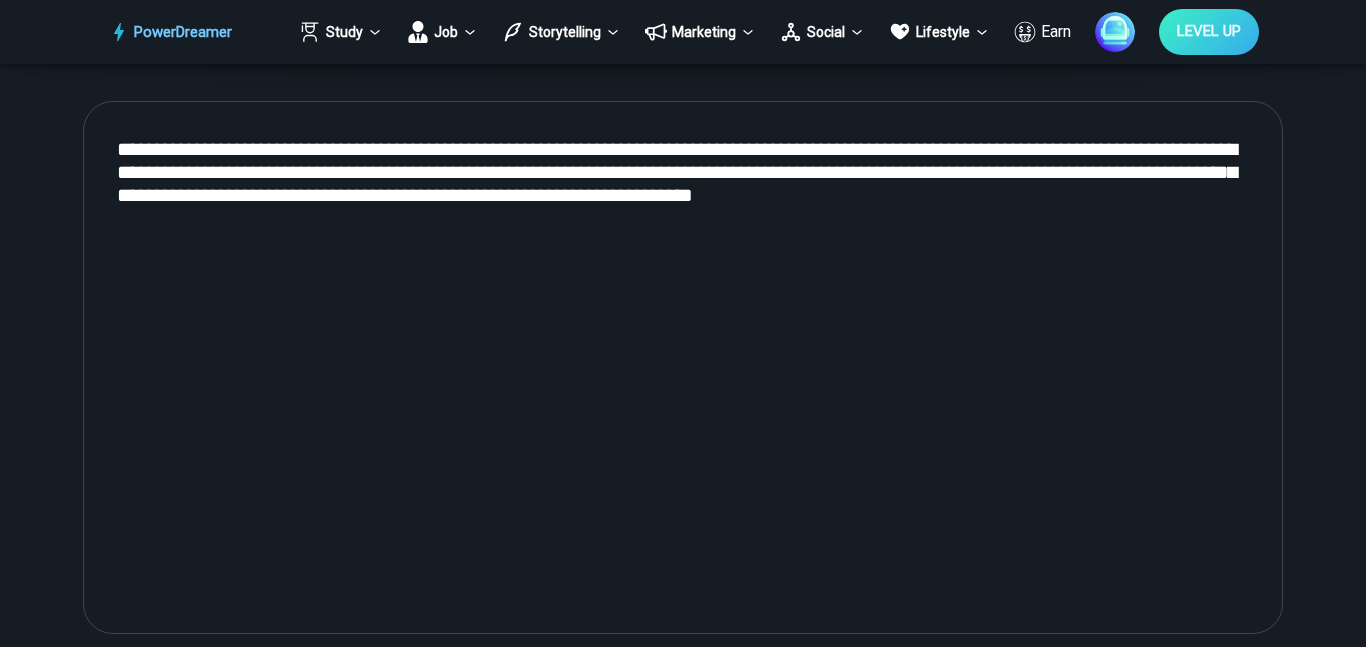 click on "**********" at bounding box center (683, 368) 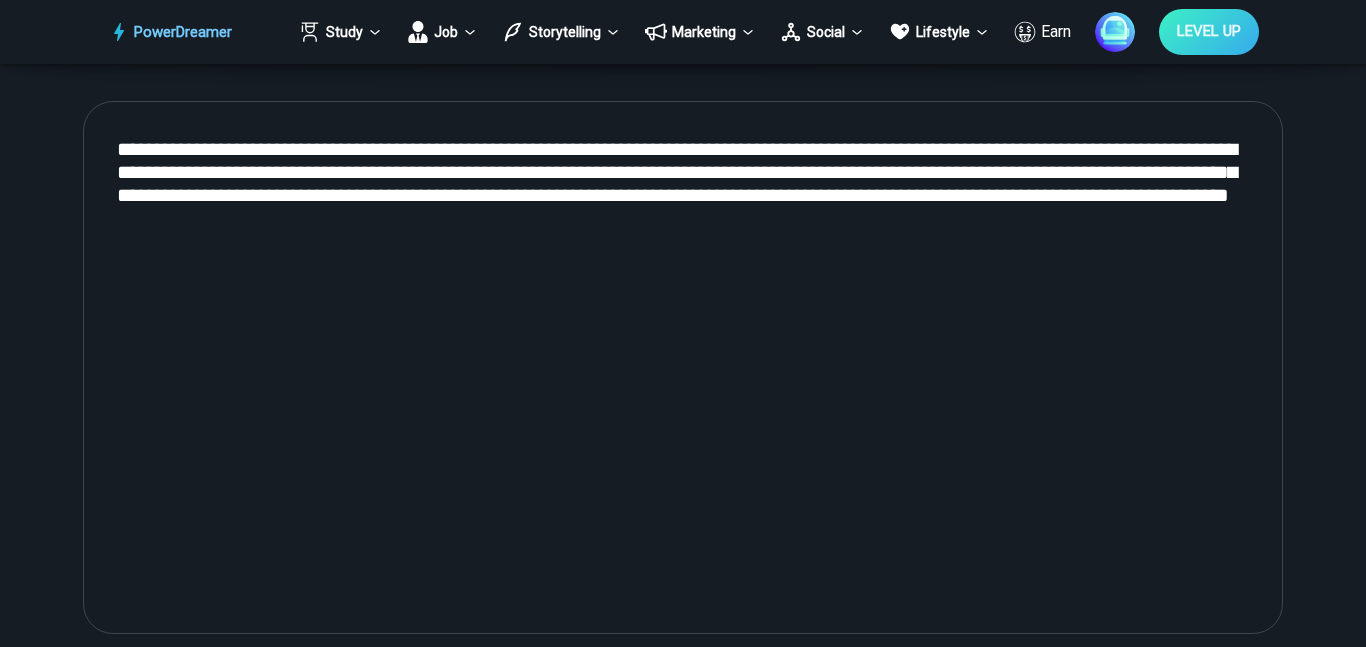 click on "**********" at bounding box center (683, 368) 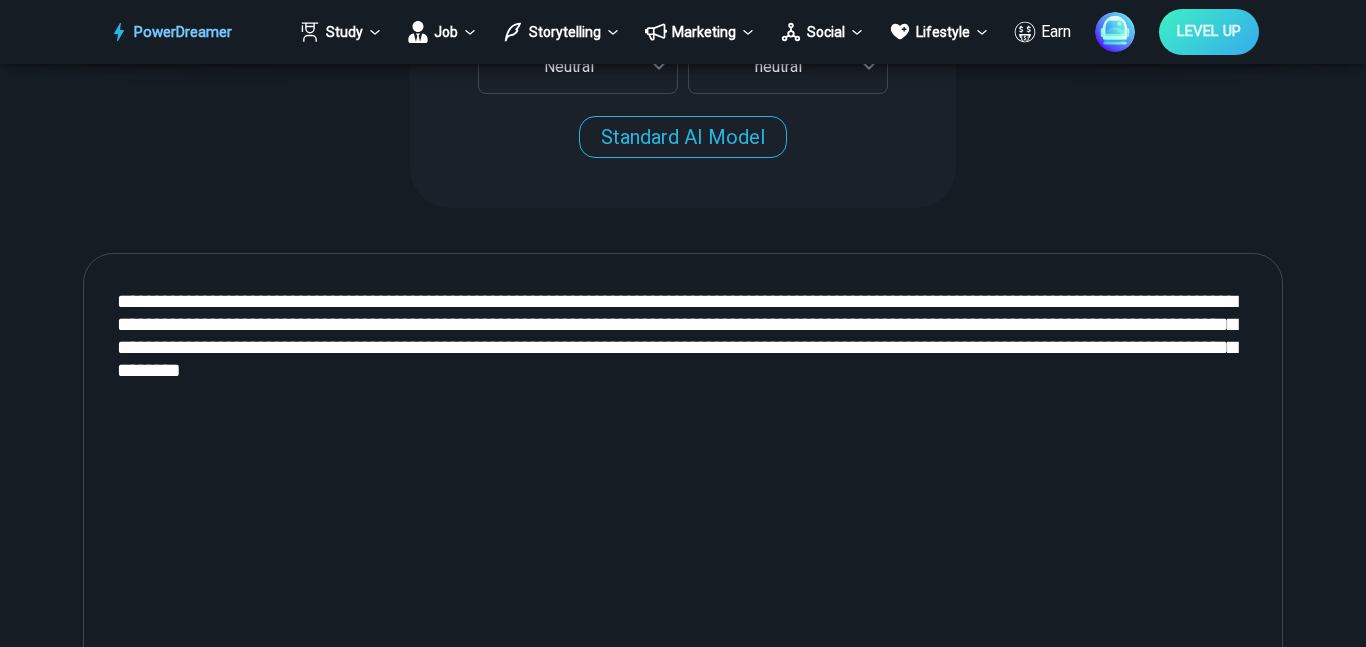 scroll, scrollTop: 737, scrollLeft: 0, axis: vertical 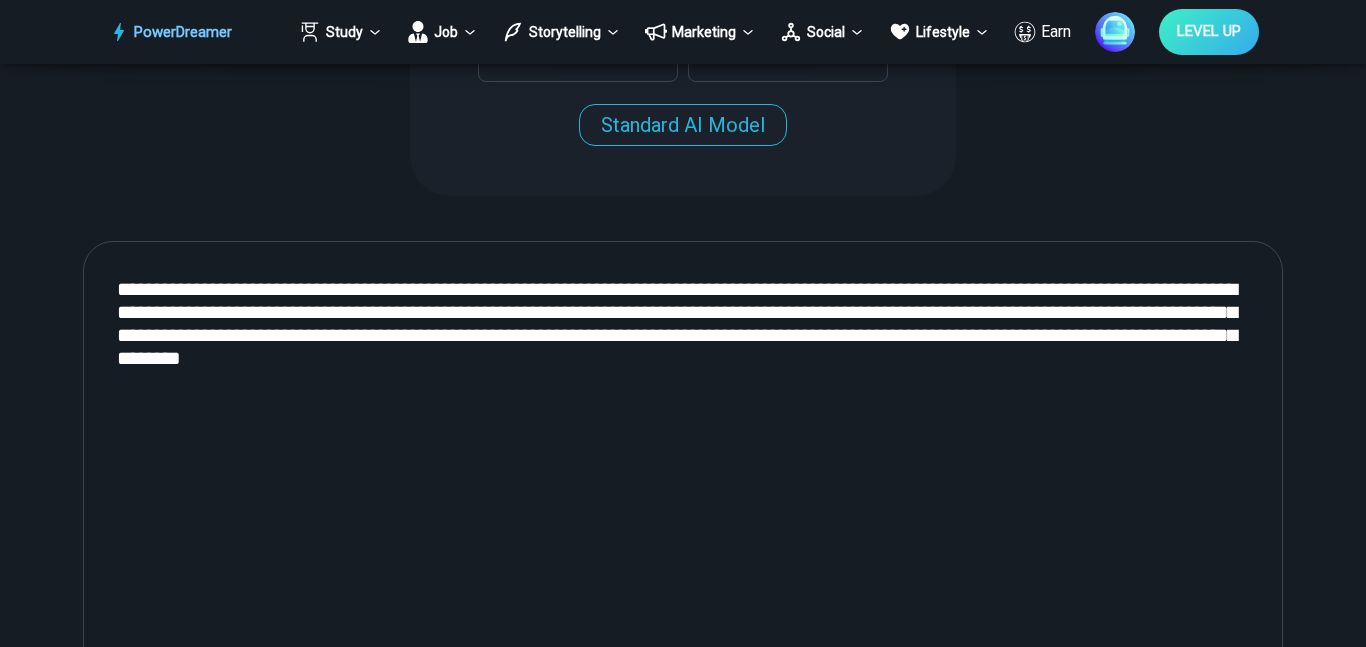 click on "**********" at bounding box center [683, 508] 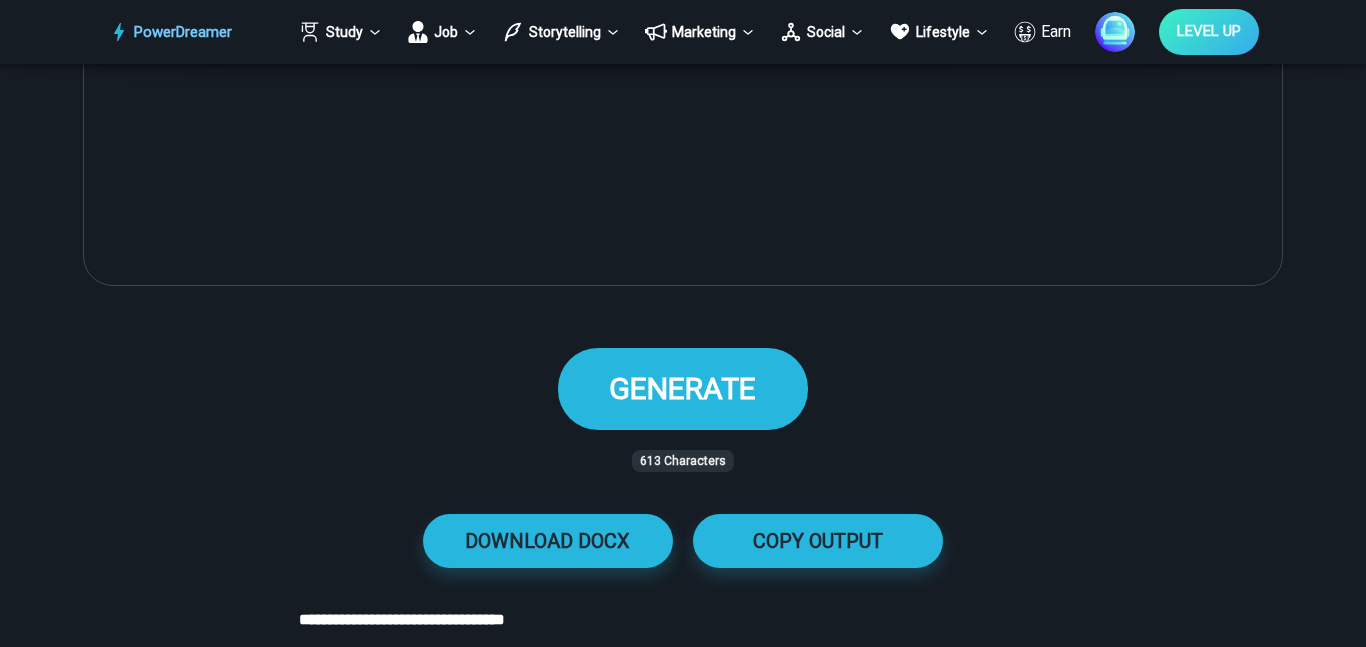 scroll, scrollTop: 1246, scrollLeft: 0, axis: vertical 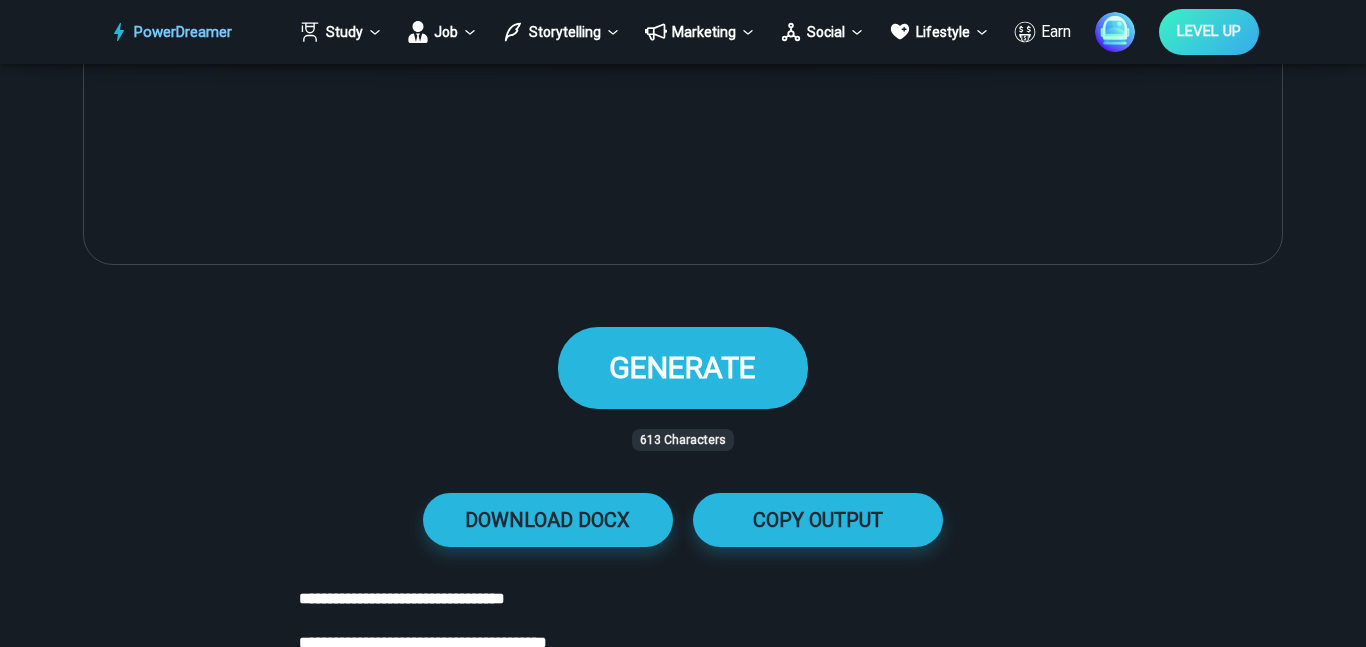 type on "**********" 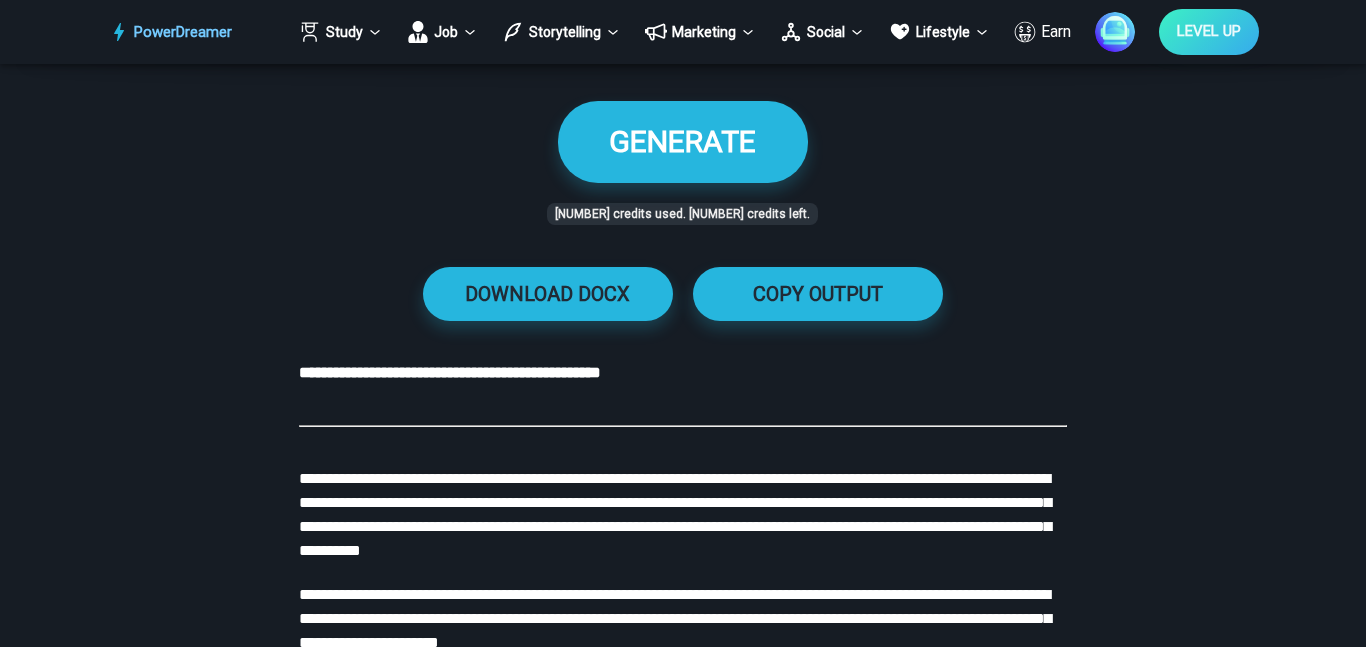 scroll, scrollTop: 1478, scrollLeft: 0, axis: vertical 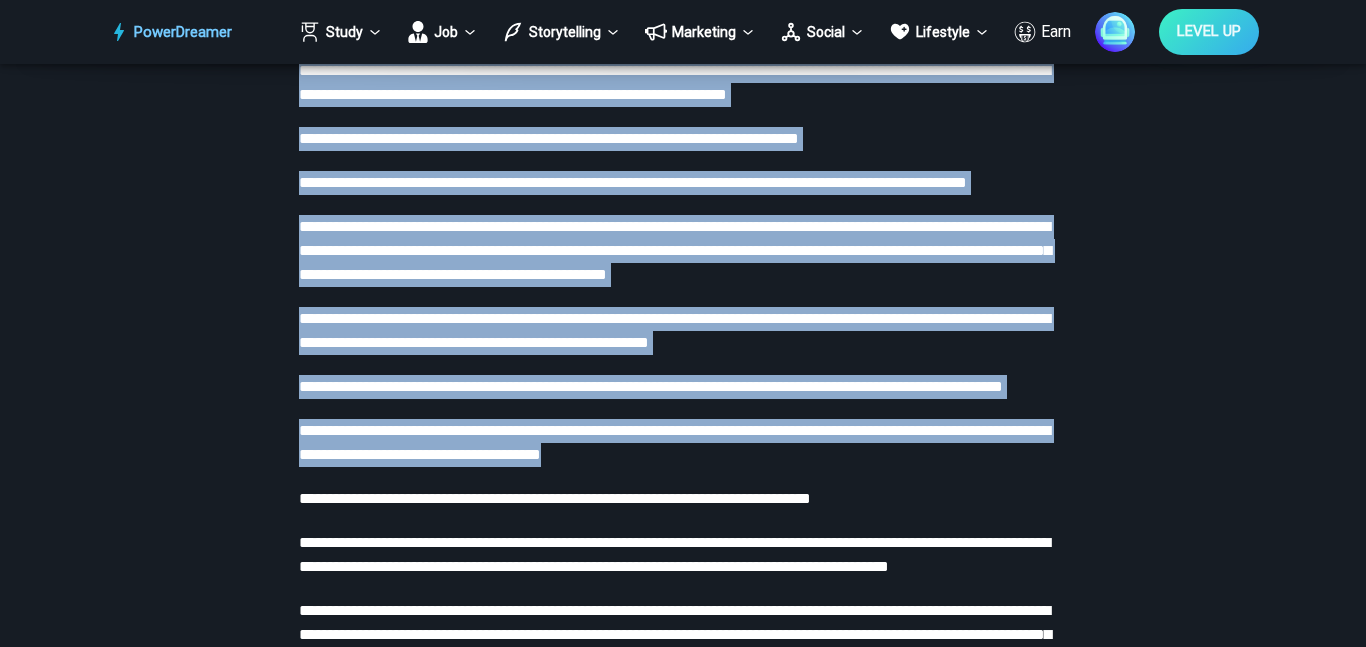 drag, startPoint x: 445, startPoint y: 362, endPoint x: 1114, endPoint y: 563, distance: 698.5428 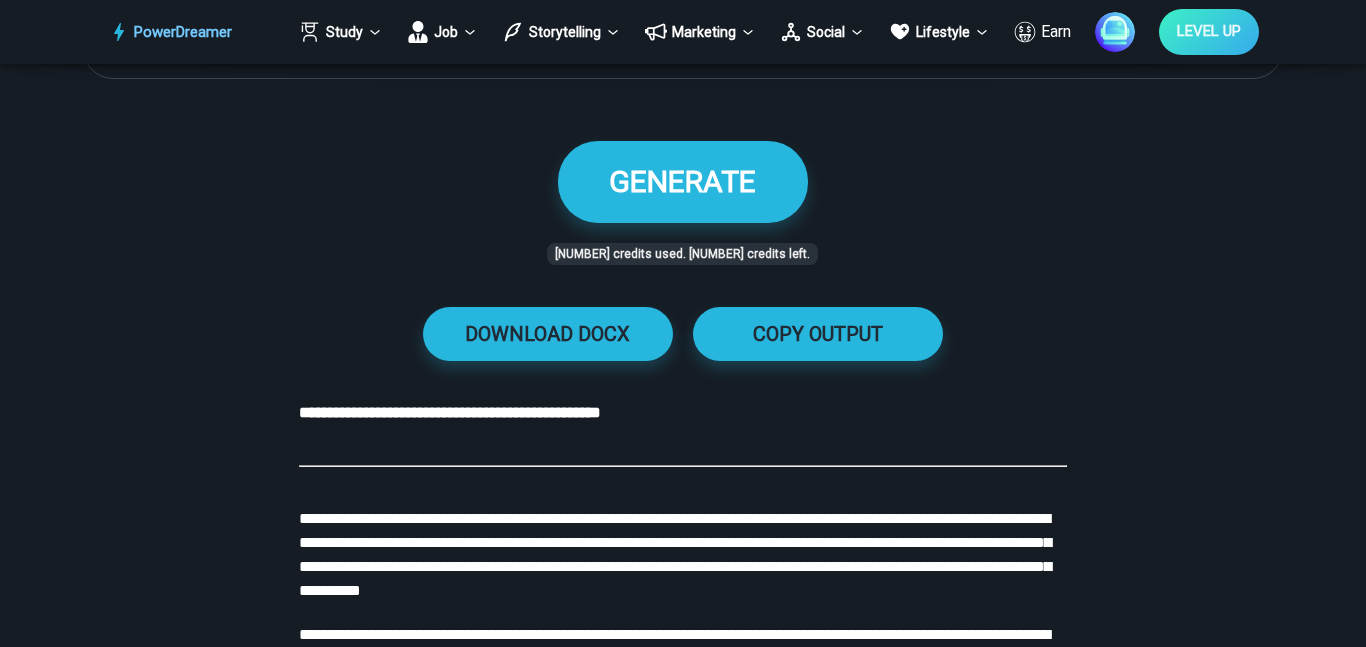 scroll, scrollTop: 1412, scrollLeft: 0, axis: vertical 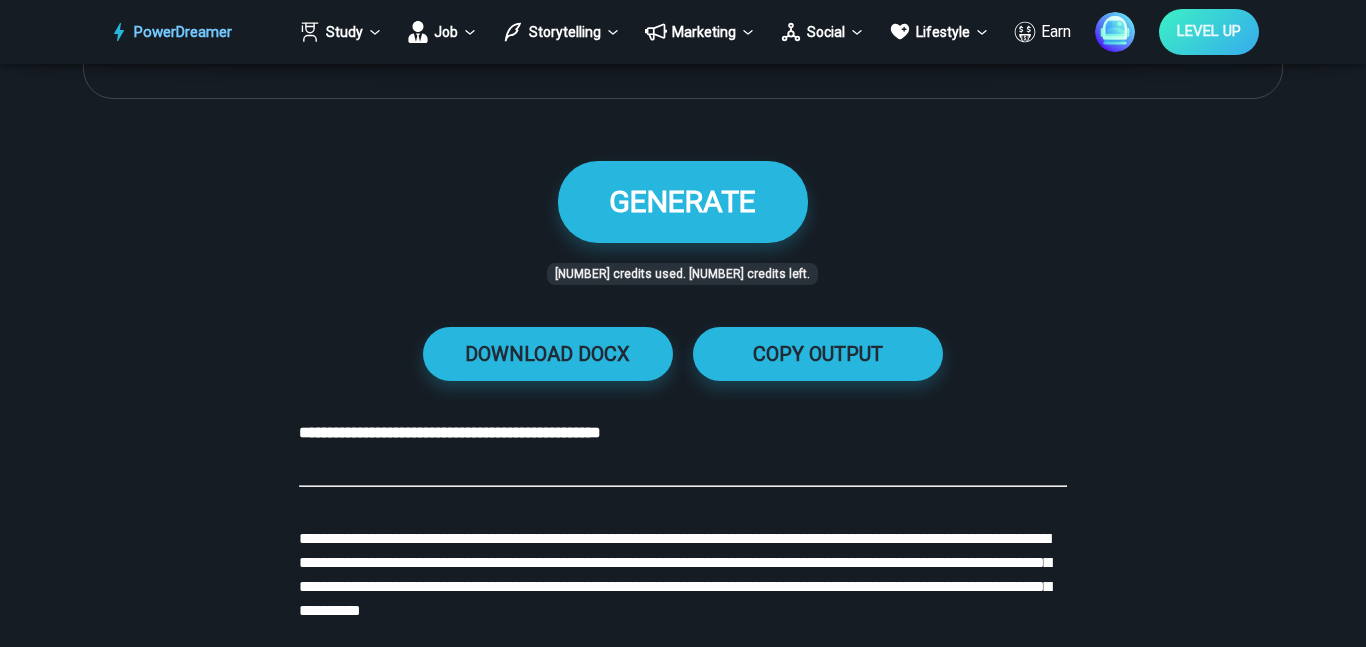 click on "**********" at bounding box center [682, 551] 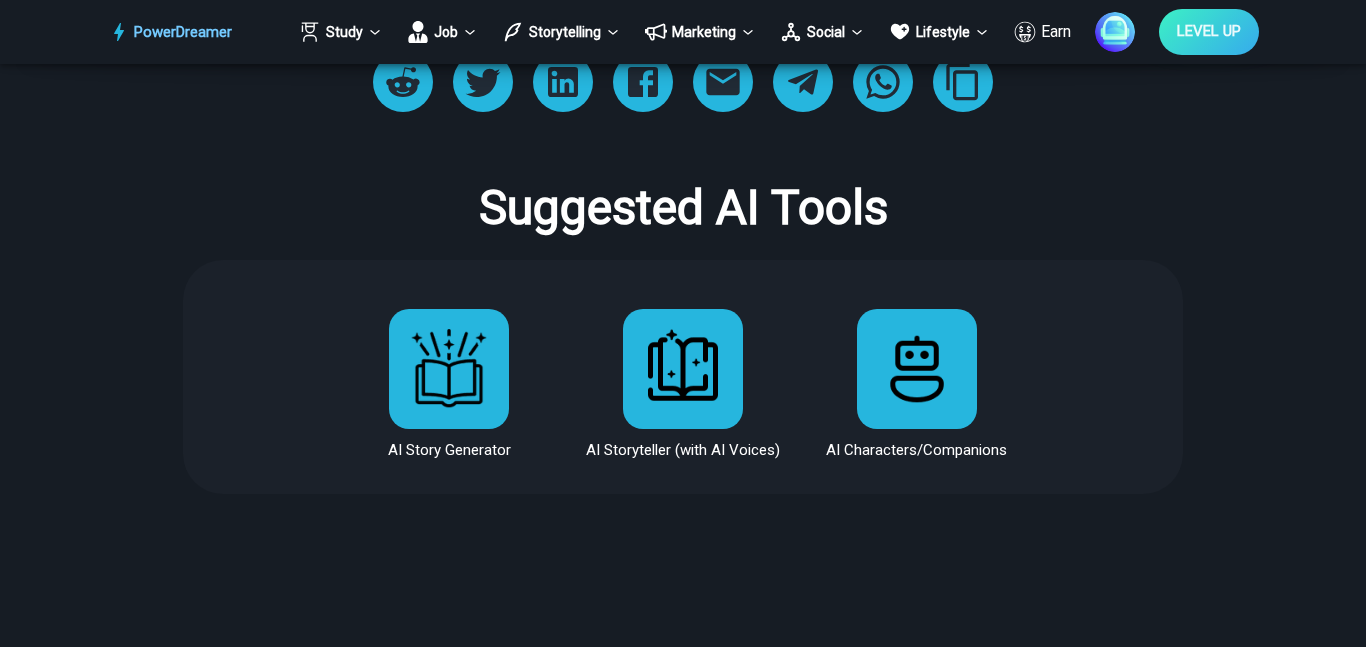 scroll, scrollTop: 3733, scrollLeft: 0, axis: vertical 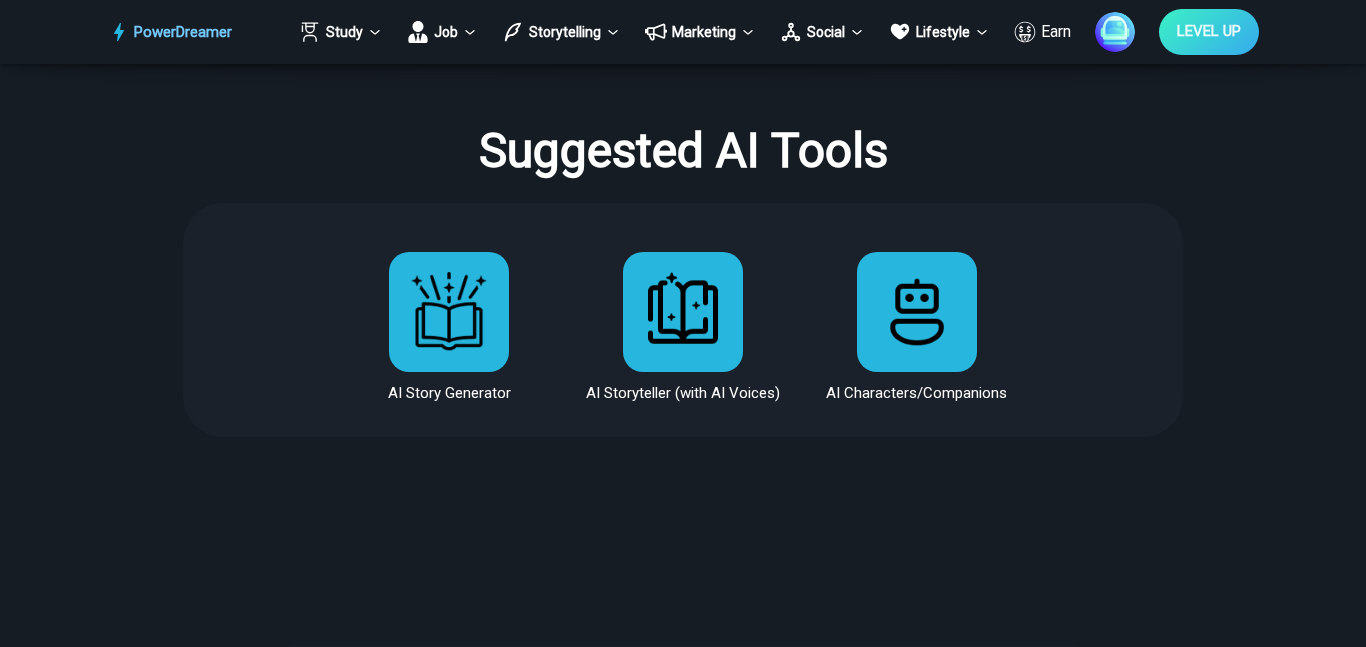 drag, startPoint x: 448, startPoint y: 431, endPoint x: 806, endPoint y: 67, distance: 510.54874 